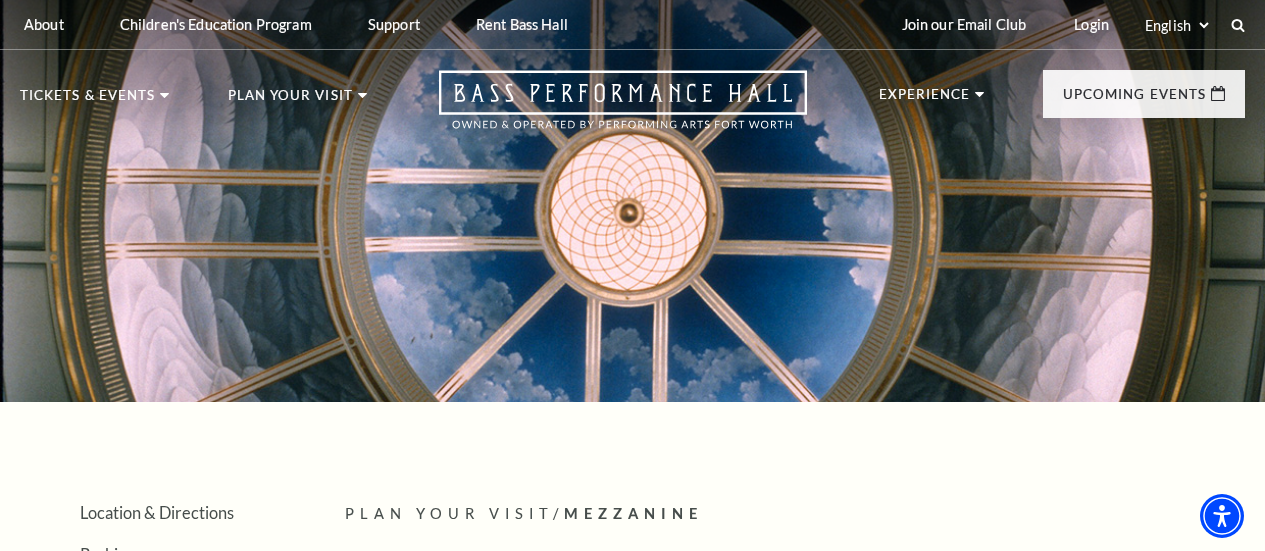 scroll, scrollTop: 0, scrollLeft: 0, axis: both 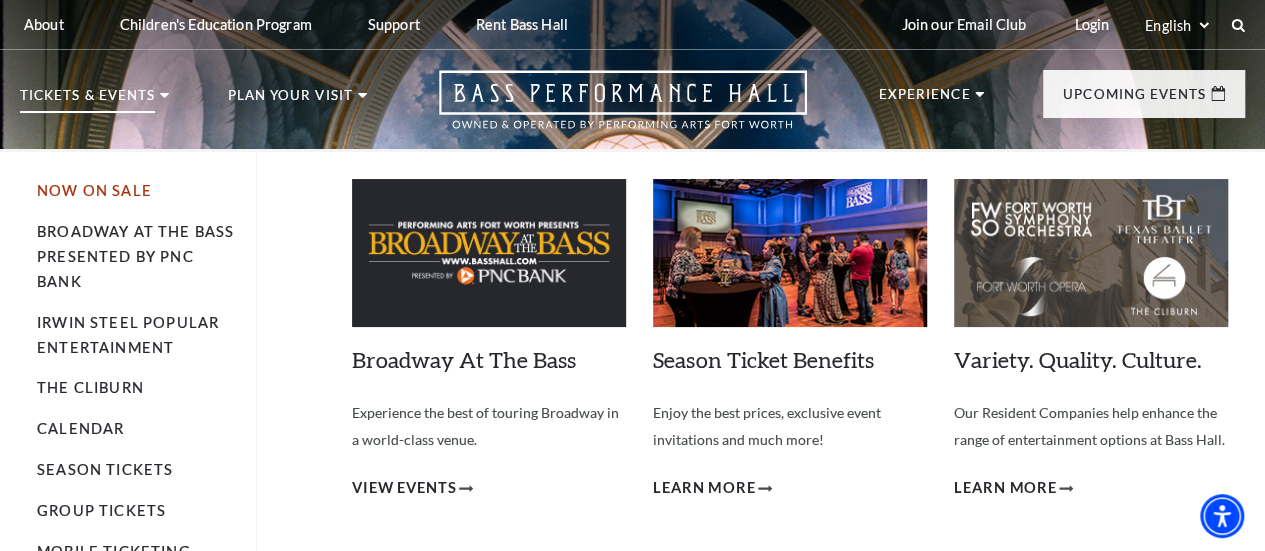 click on "Now On Sale" at bounding box center (94, 190) 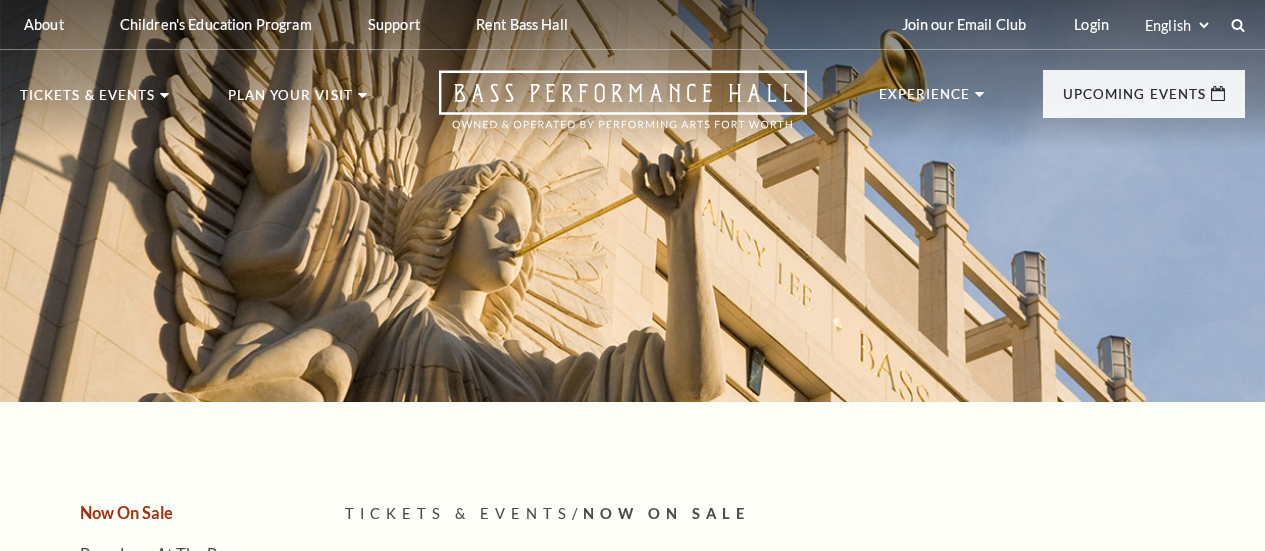 scroll, scrollTop: 0, scrollLeft: 0, axis: both 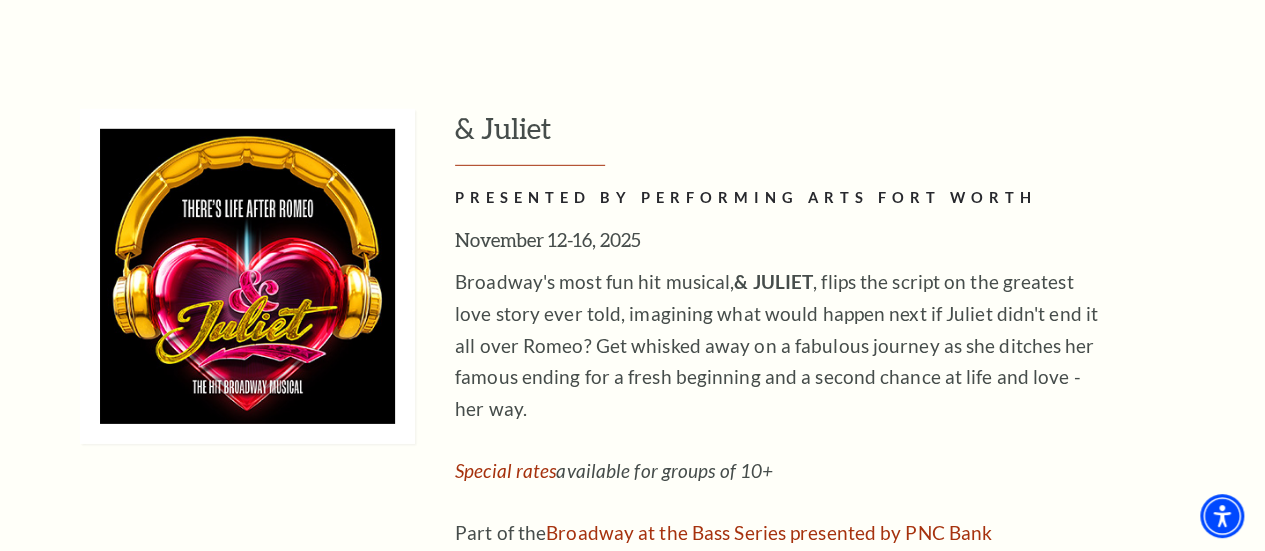 click on "Buy Tickets" at bounding box center (572, 586) 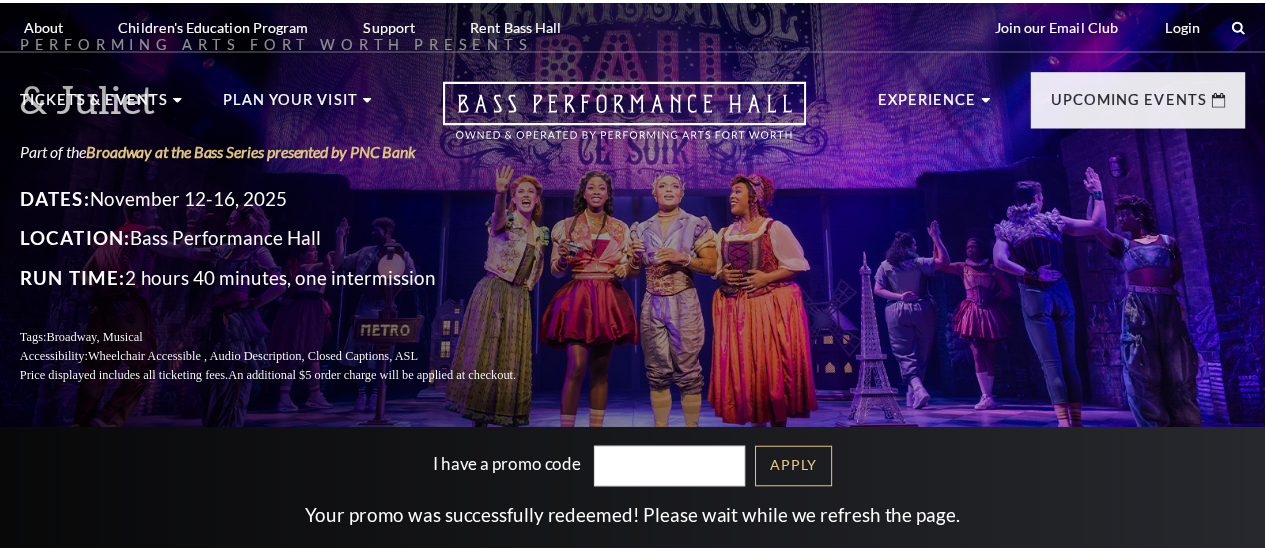 scroll, scrollTop: 0, scrollLeft: 0, axis: both 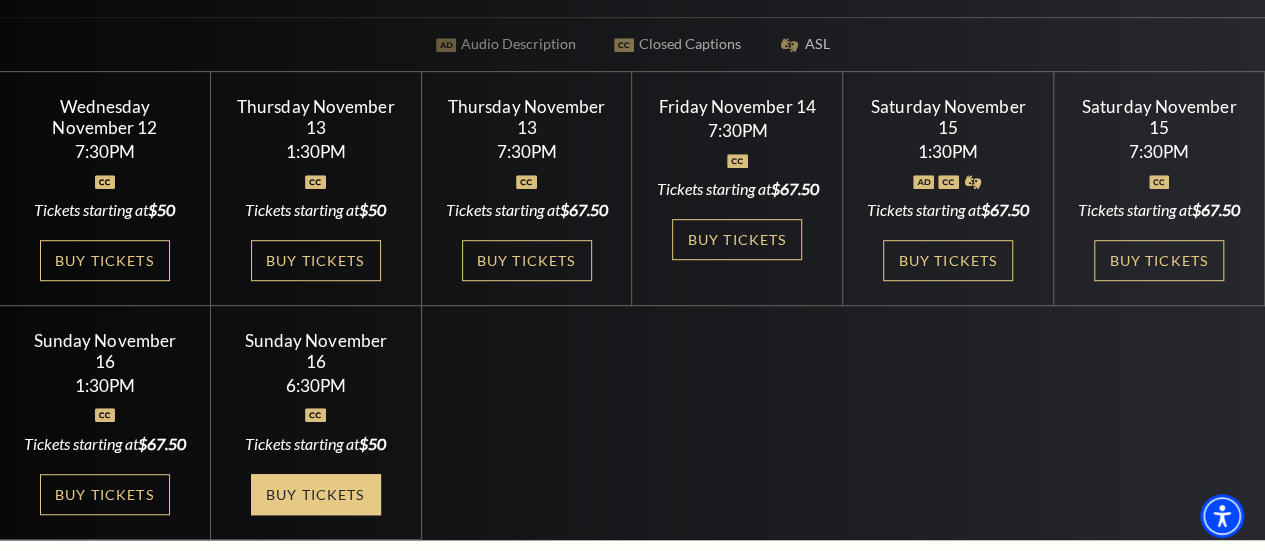 click on "Buy Tickets" at bounding box center [316, 494] 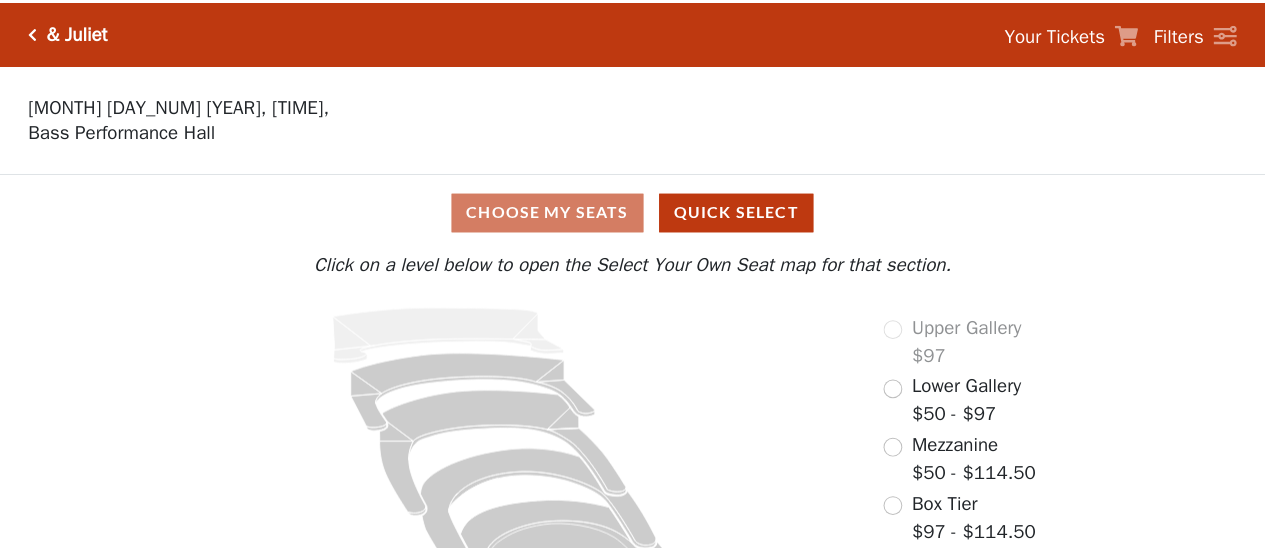 scroll, scrollTop: 0, scrollLeft: 0, axis: both 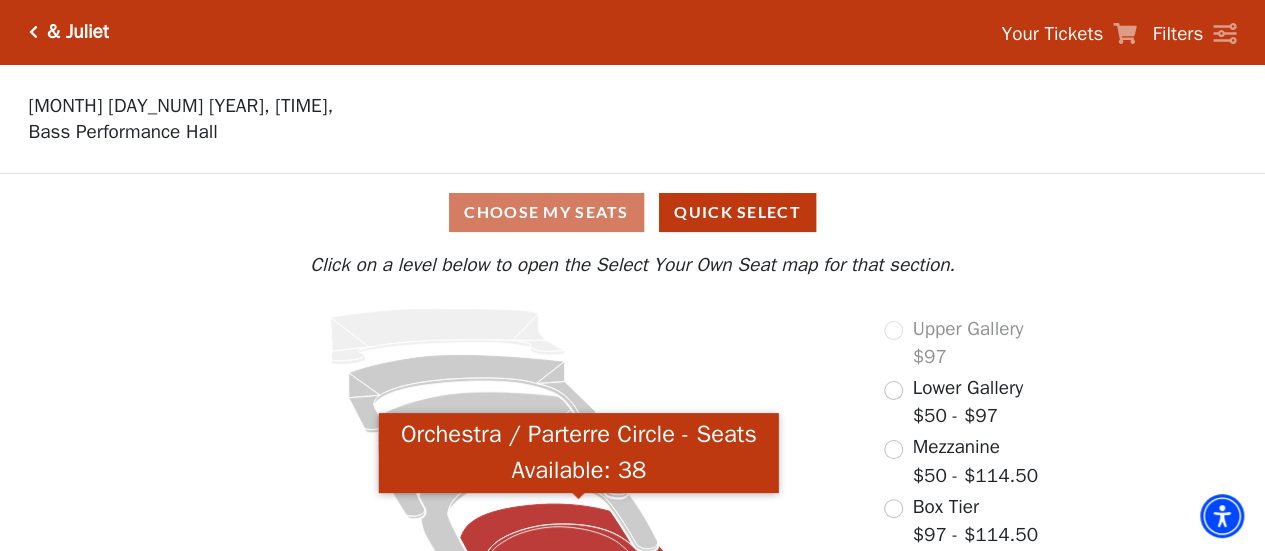 click 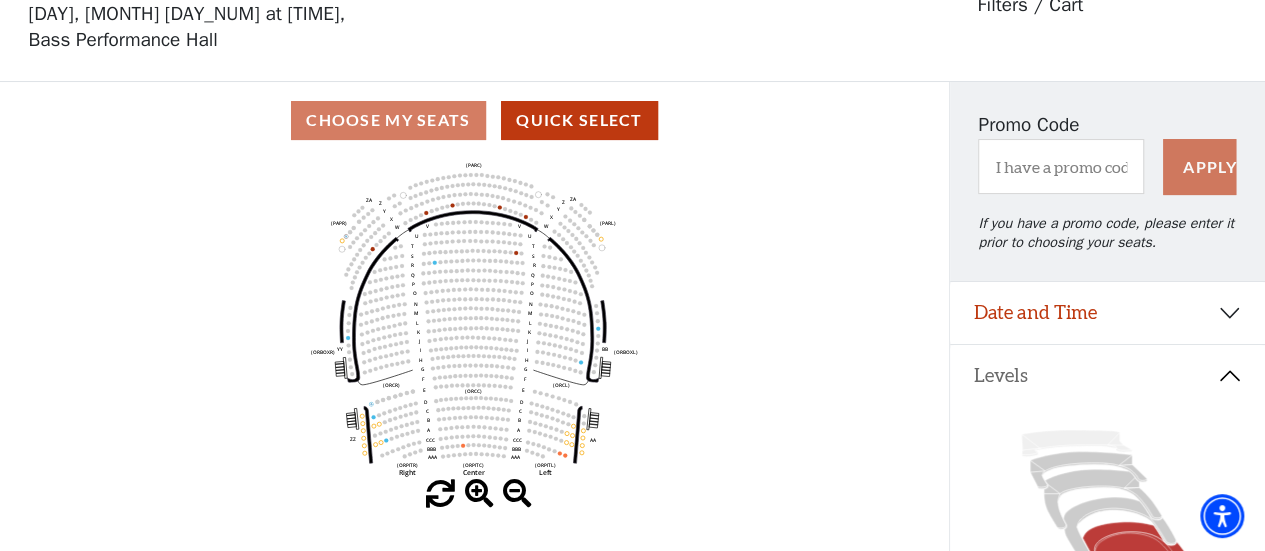scroll, scrollTop: 92, scrollLeft: 0, axis: vertical 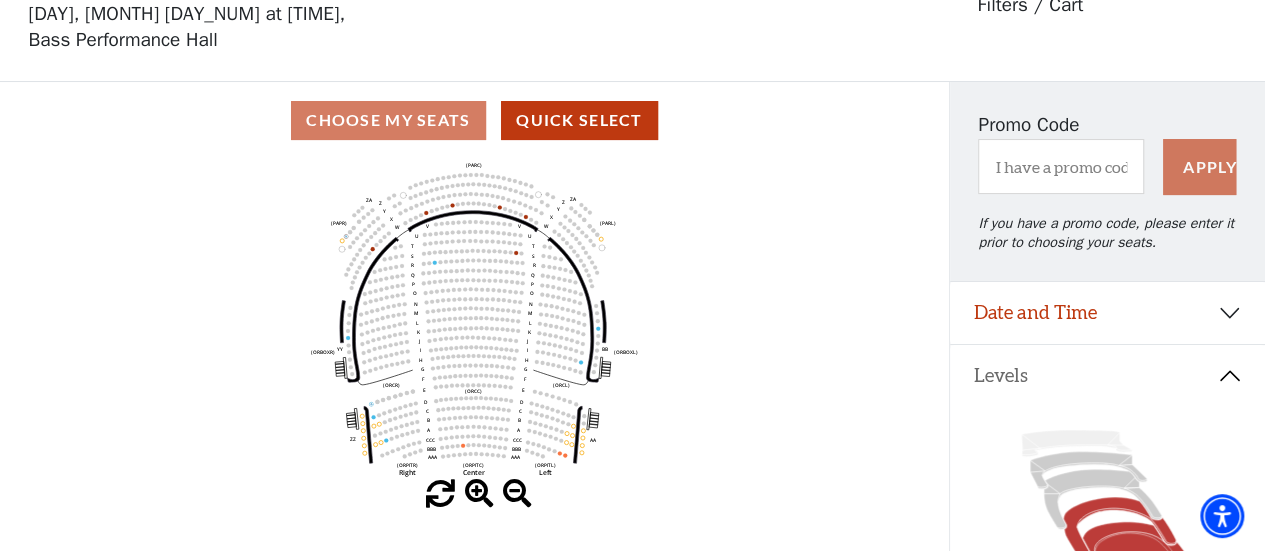 click 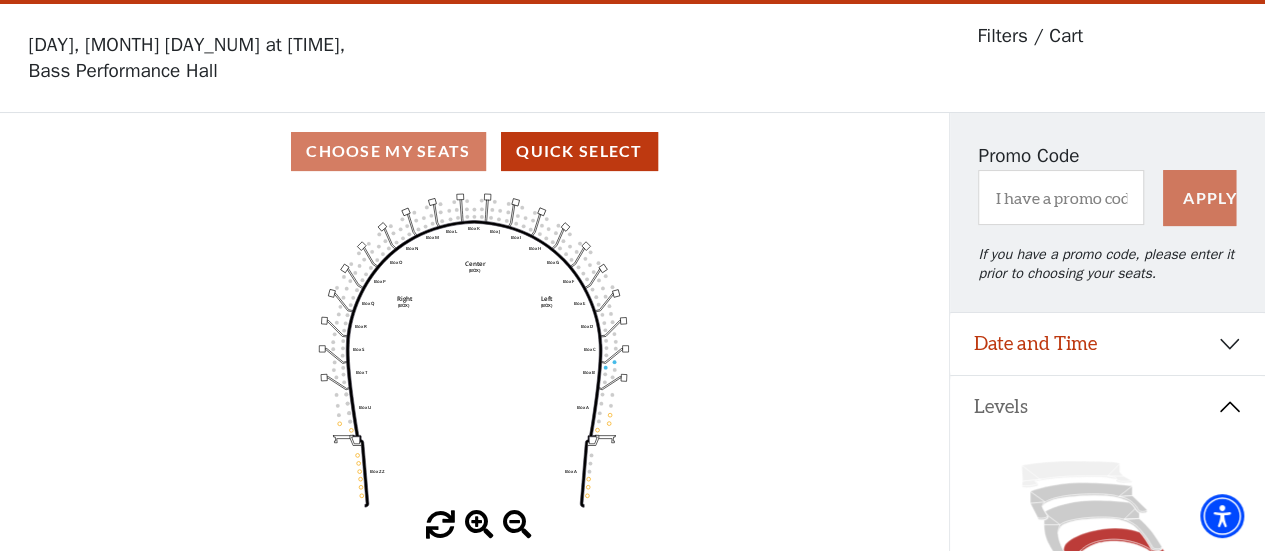 scroll, scrollTop: 92, scrollLeft: 0, axis: vertical 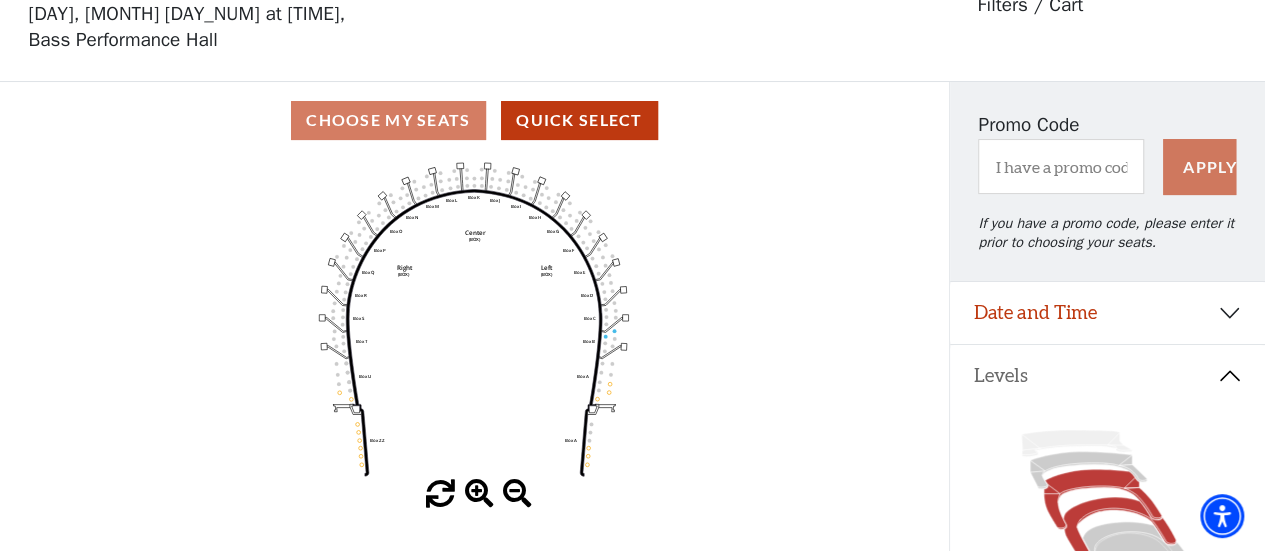 click 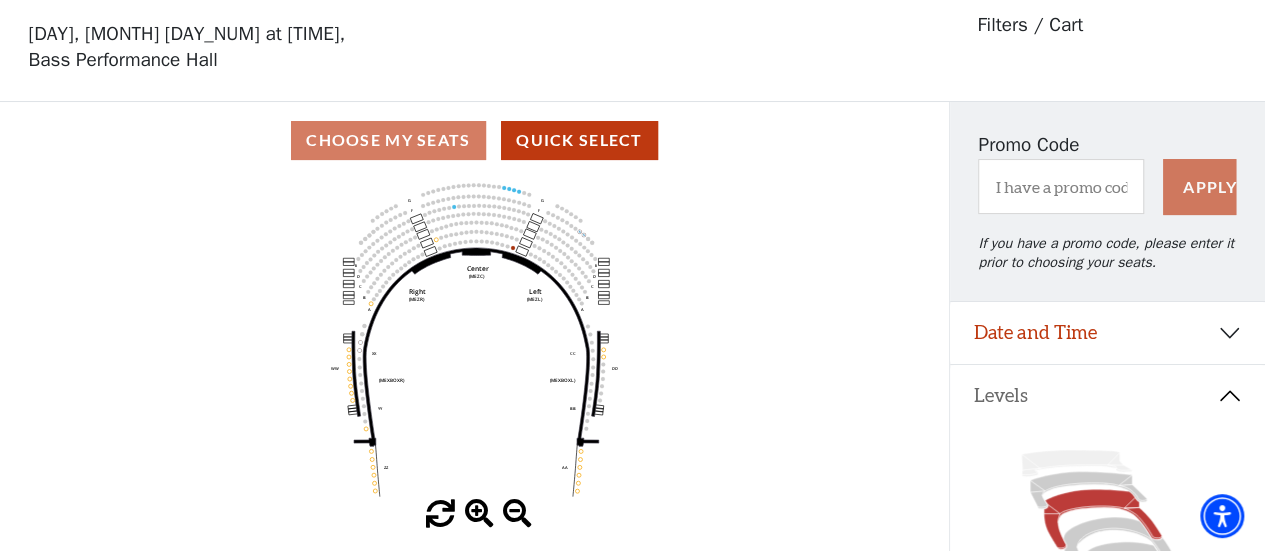 scroll, scrollTop: 92, scrollLeft: 0, axis: vertical 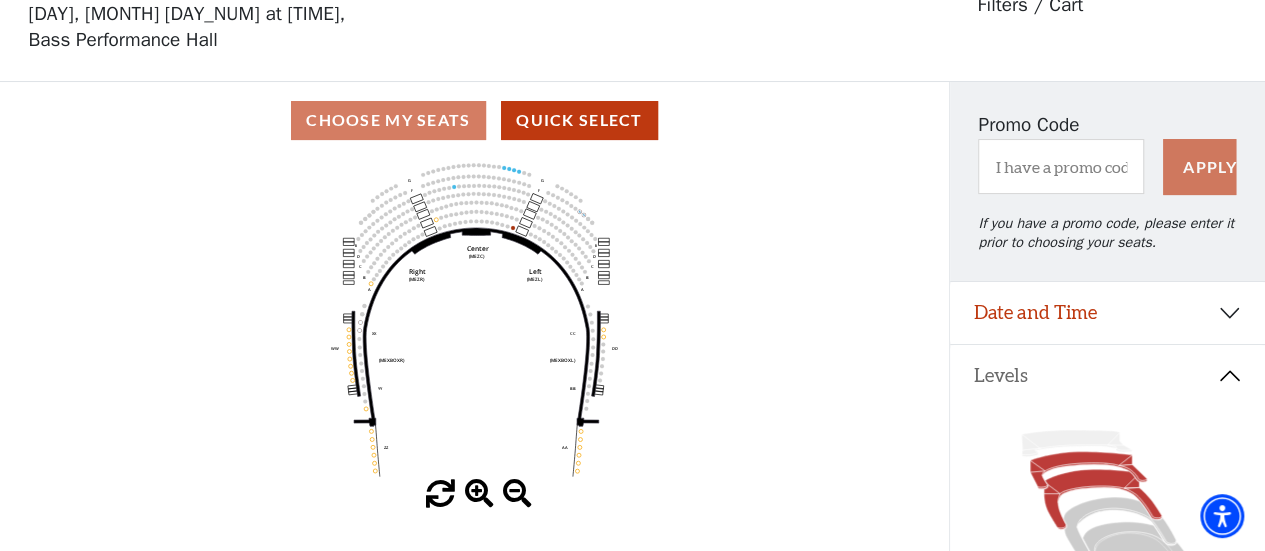 click 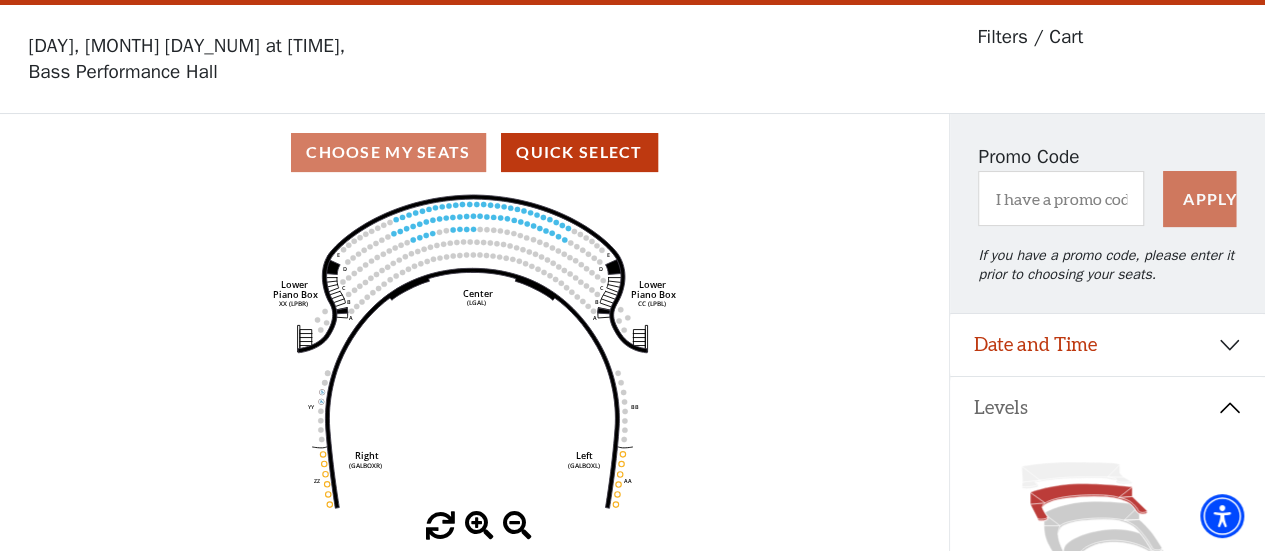 scroll, scrollTop: 92, scrollLeft: 0, axis: vertical 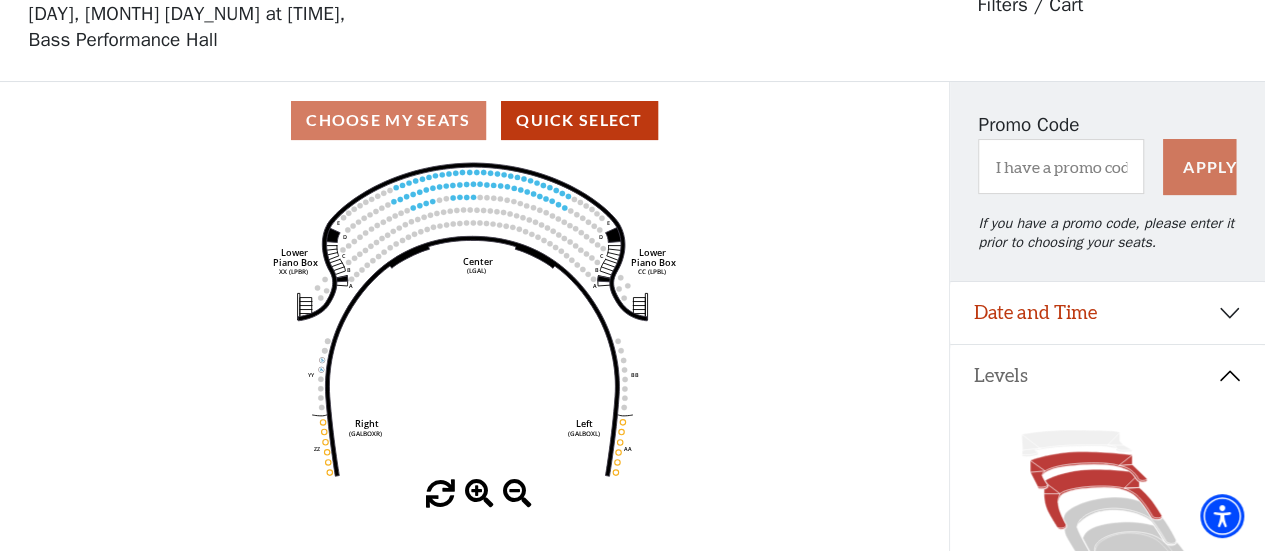 click 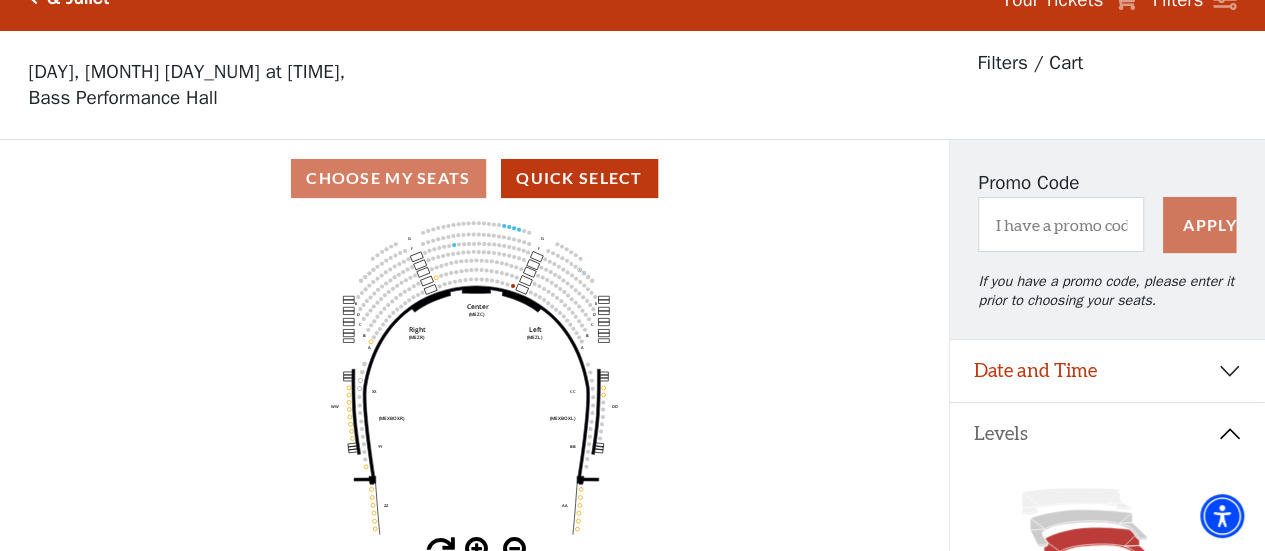 scroll, scrollTop: 92, scrollLeft: 0, axis: vertical 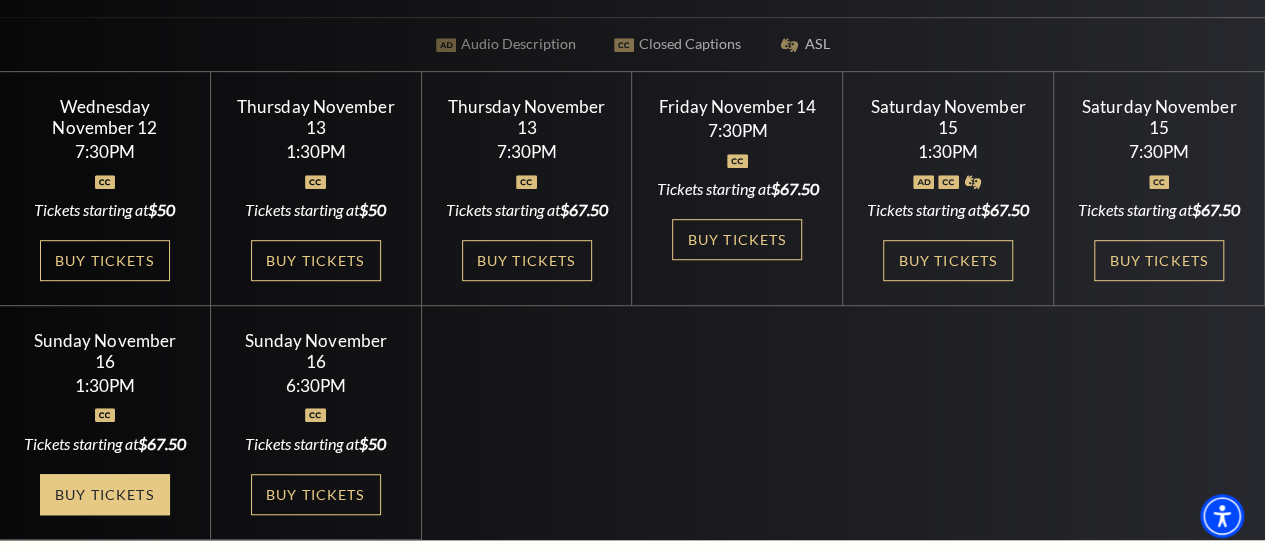 click on "Buy Tickets" at bounding box center [105, 494] 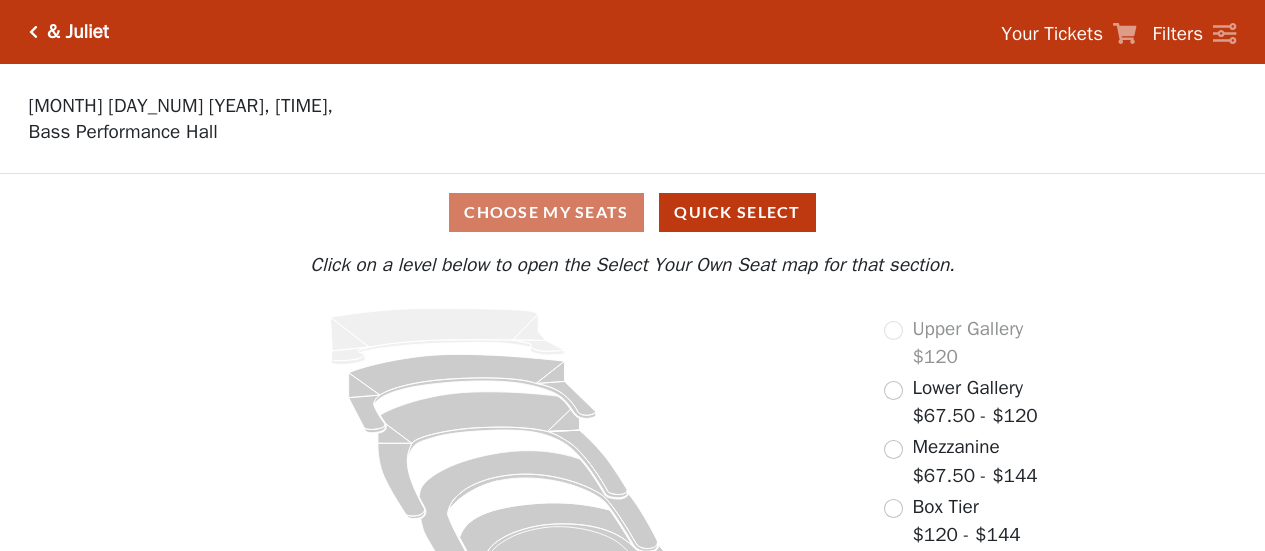 scroll, scrollTop: 0, scrollLeft: 0, axis: both 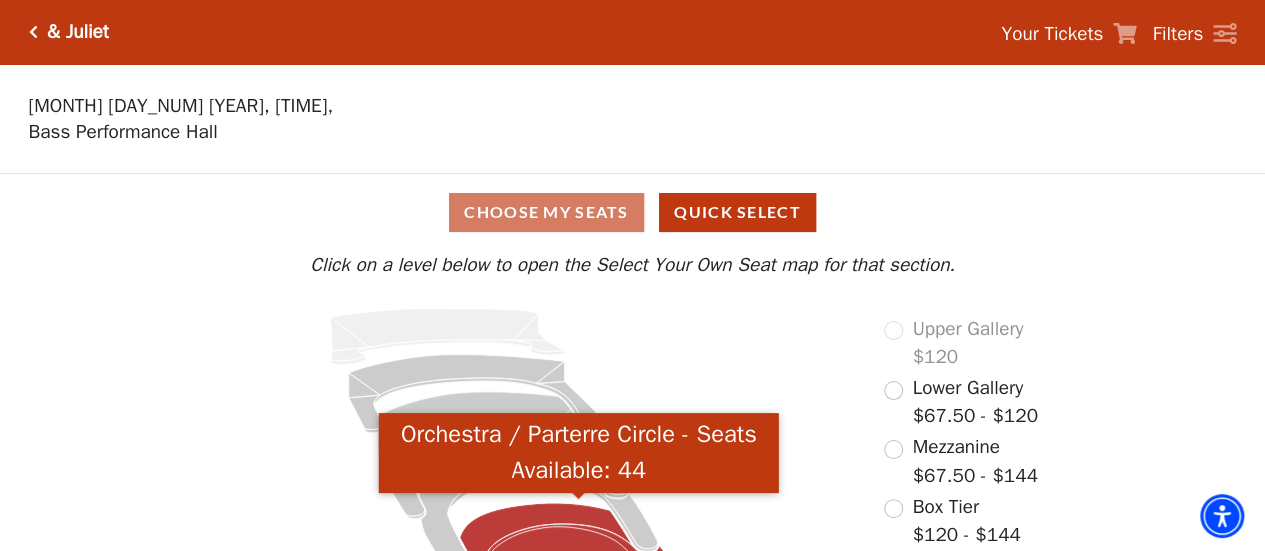 click 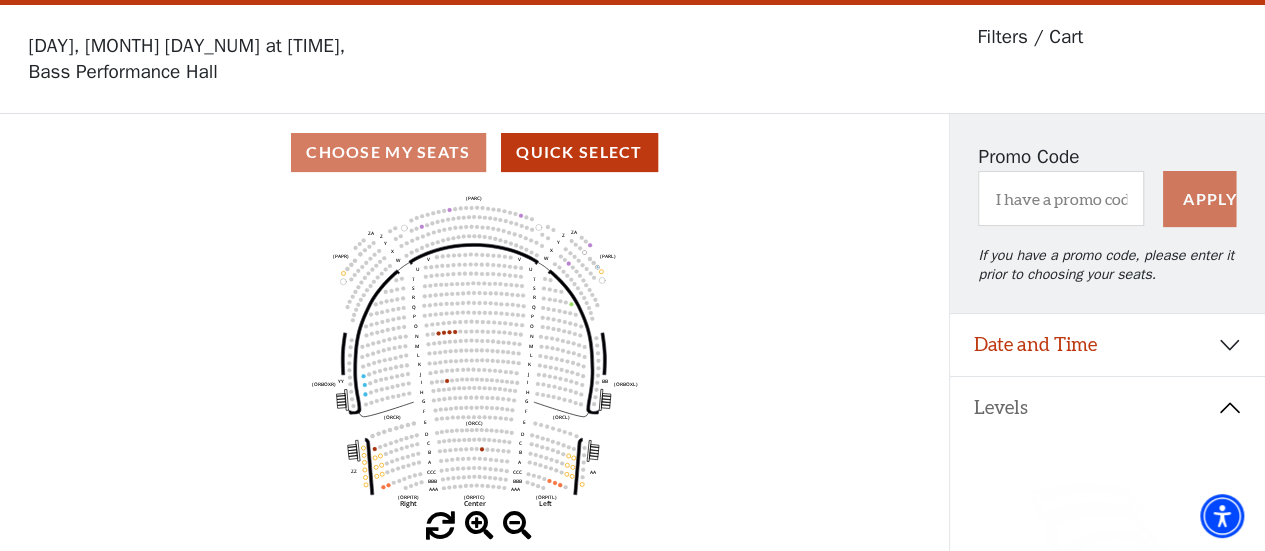 scroll, scrollTop: 92, scrollLeft: 0, axis: vertical 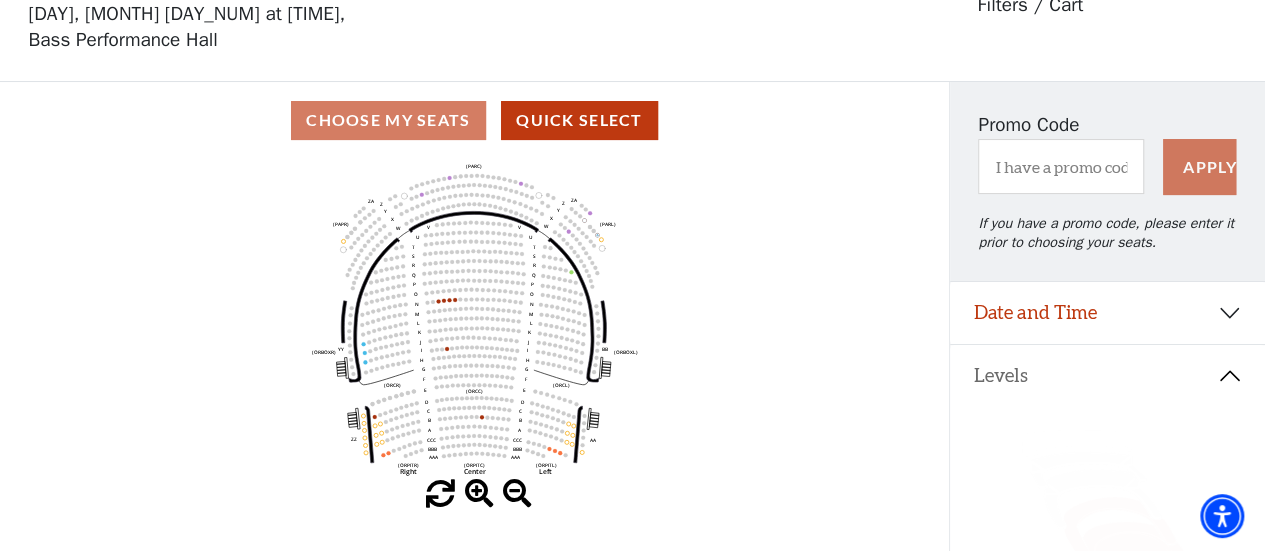 click 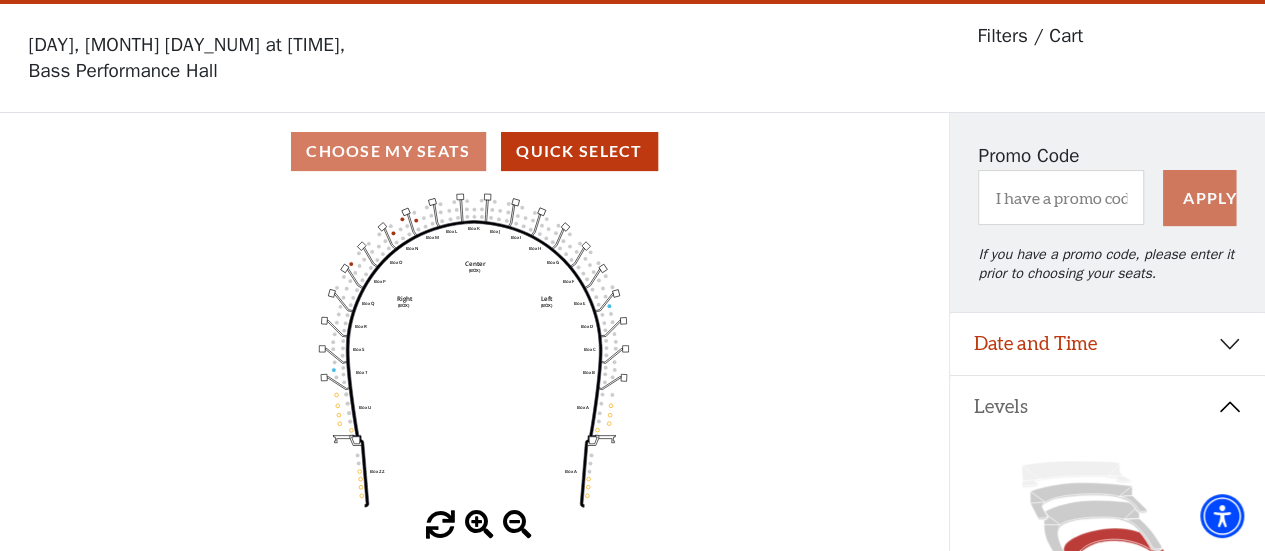 scroll, scrollTop: 92, scrollLeft: 0, axis: vertical 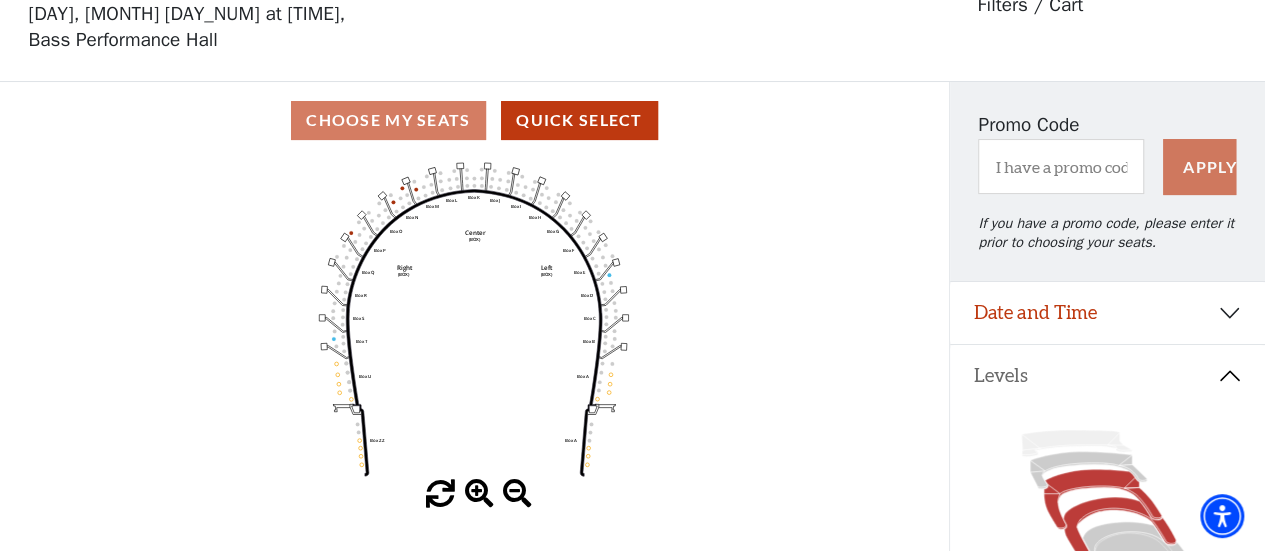 click 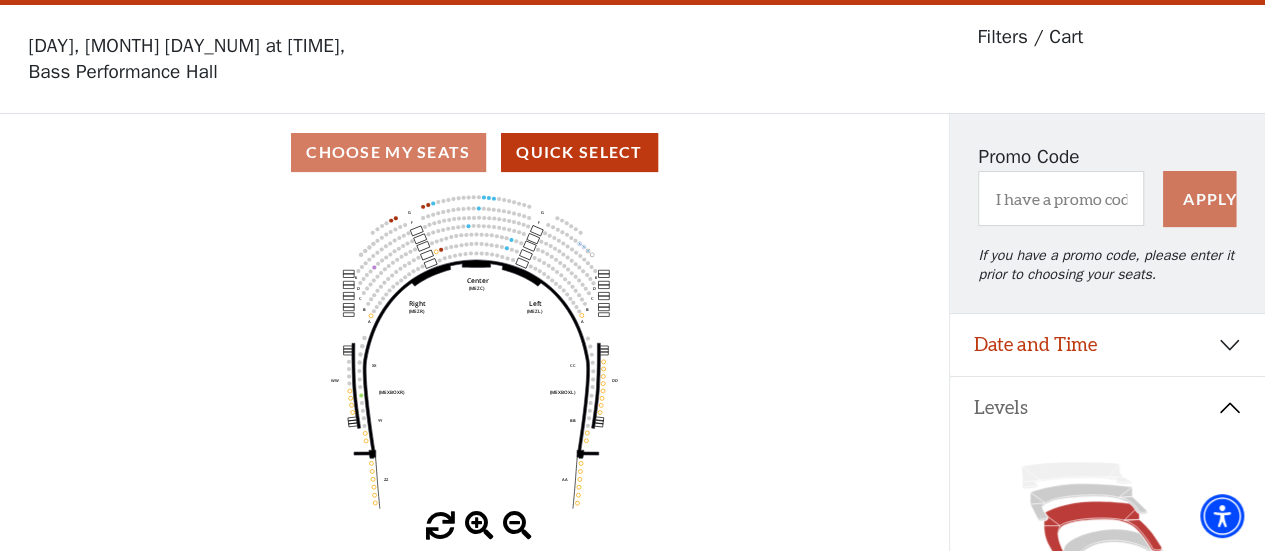 scroll, scrollTop: 92, scrollLeft: 0, axis: vertical 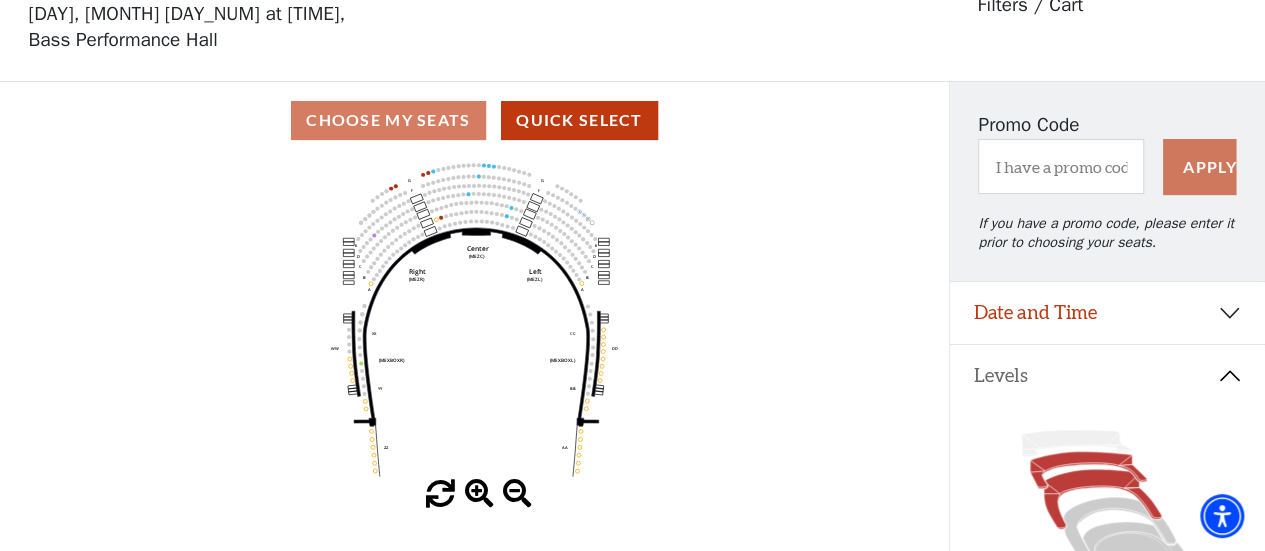 click 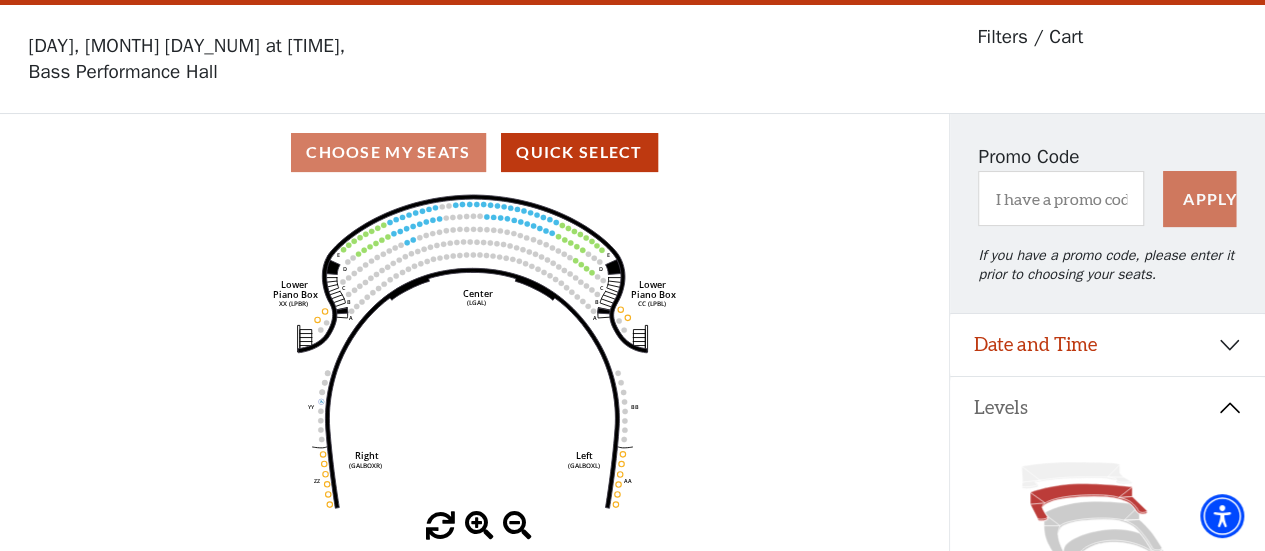 scroll, scrollTop: 92, scrollLeft: 0, axis: vertical 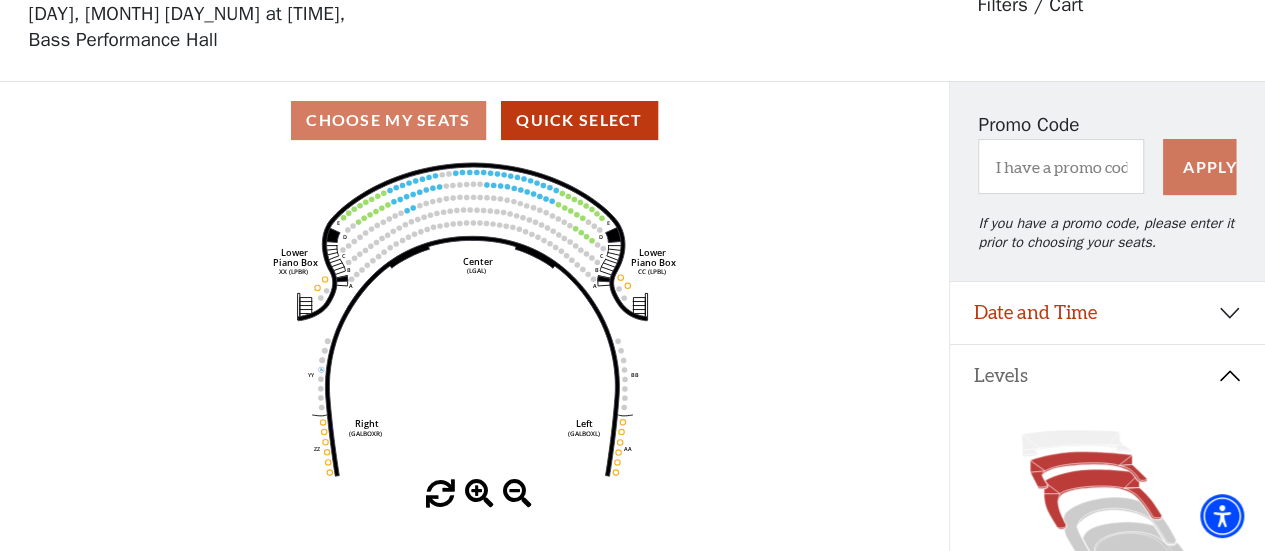 click 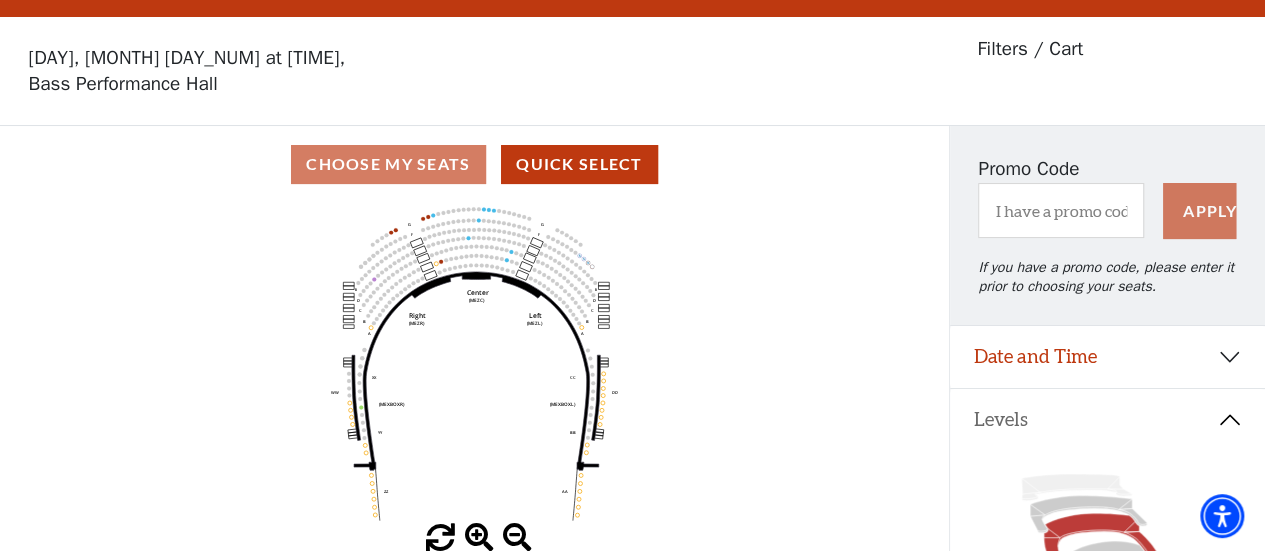 scroll, scrollTop: 92, scrollLeft: 0, axis: vertical 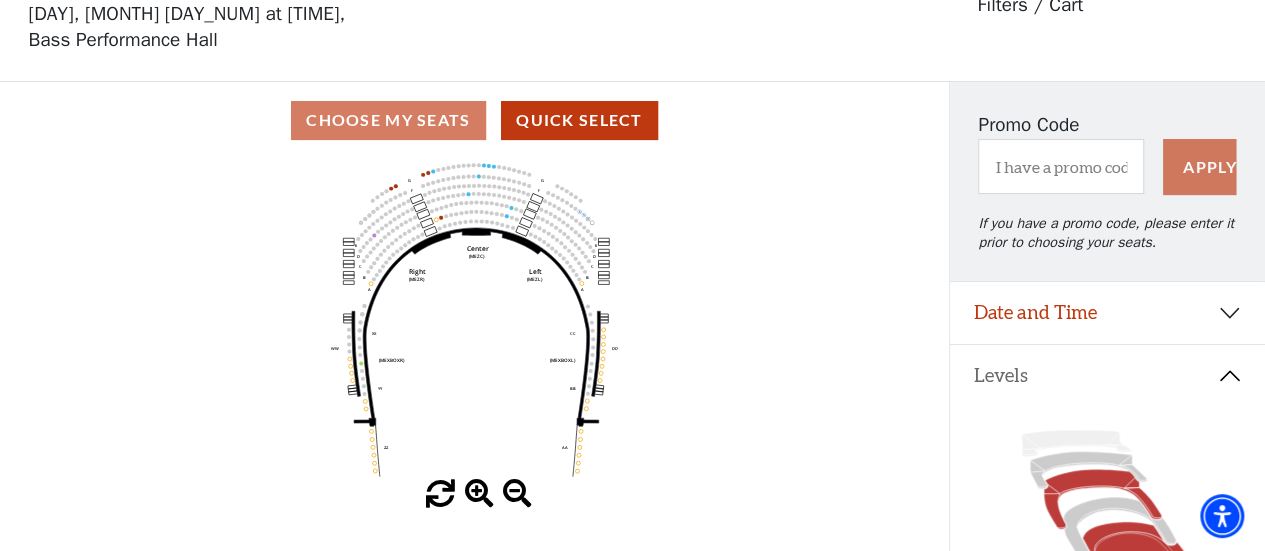 click 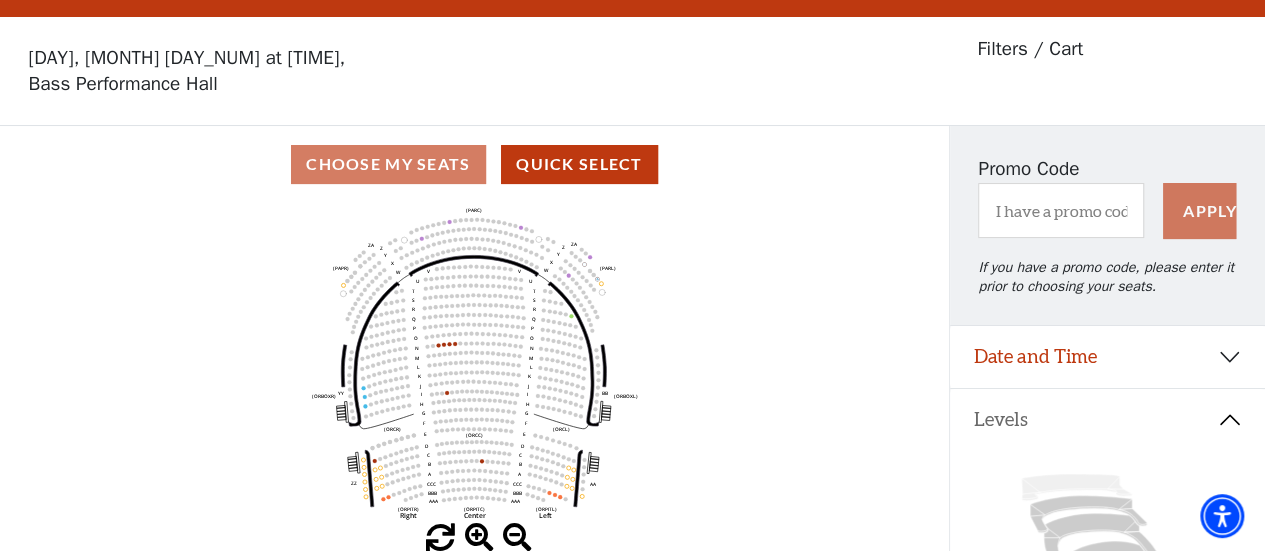 scroll, scrollTop: 92, scrollLeft: 0, axis: vertical 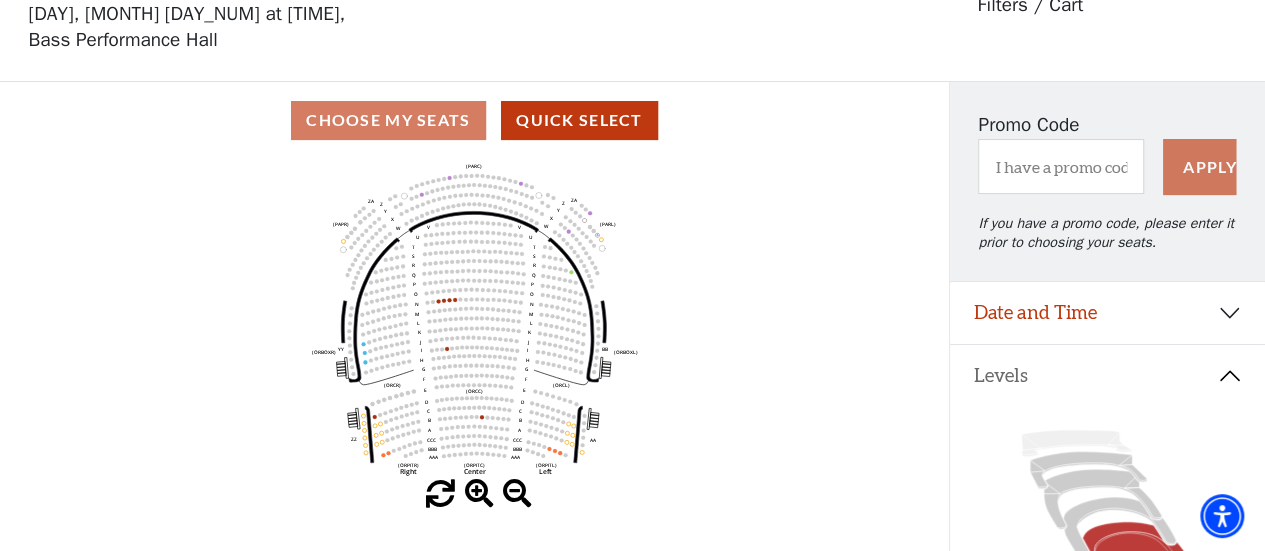 click at bounding box center [479, 494] 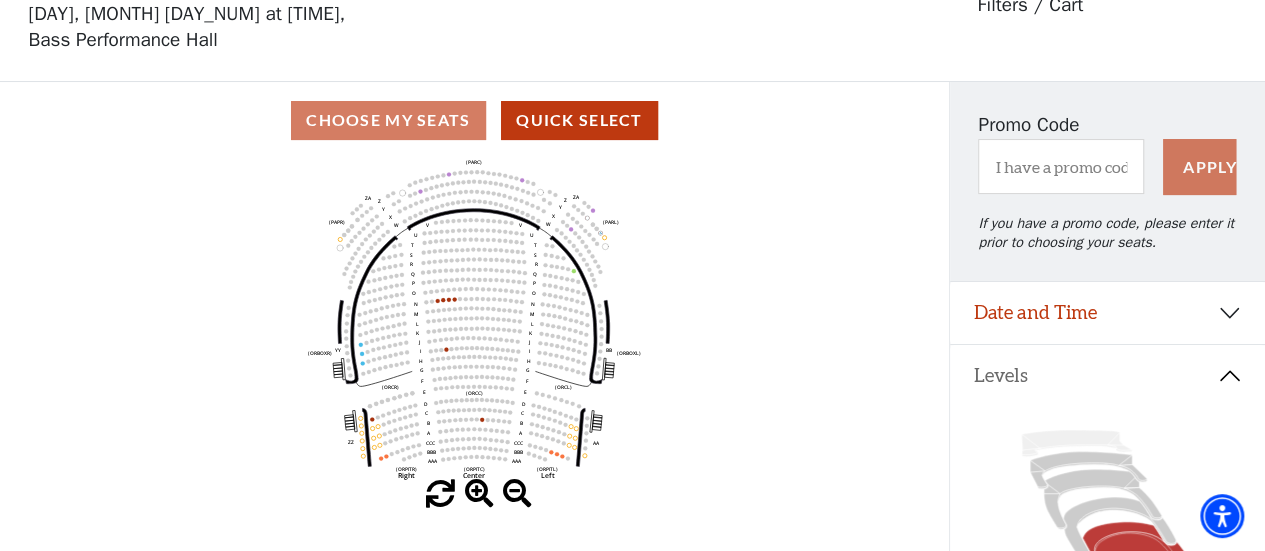 click at bounding box center (479, 494) 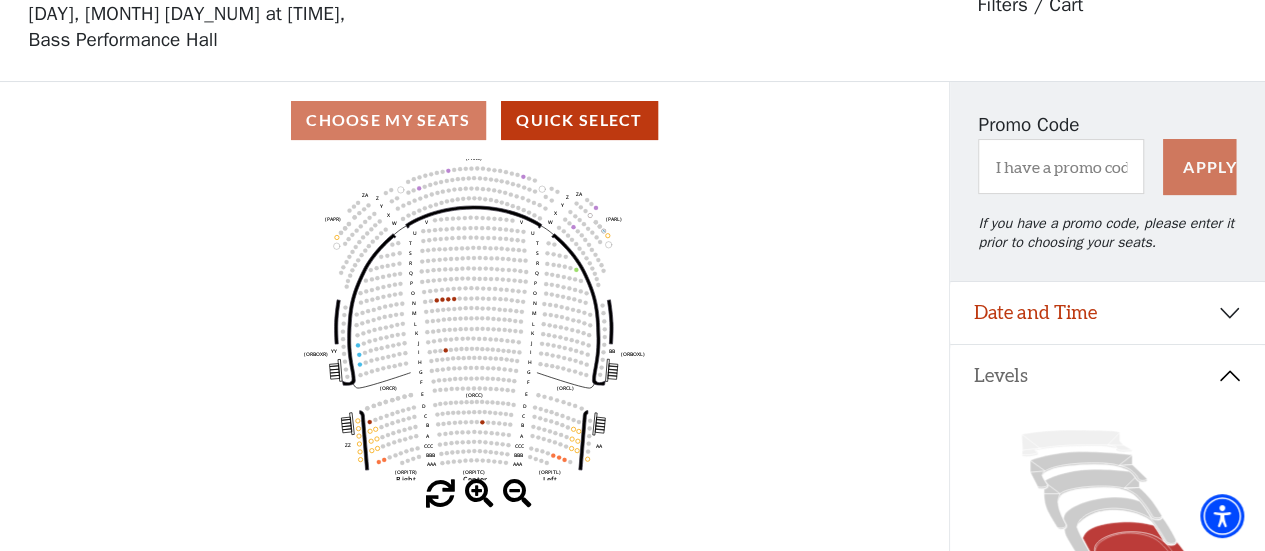 click at bounding box center [479, 494] 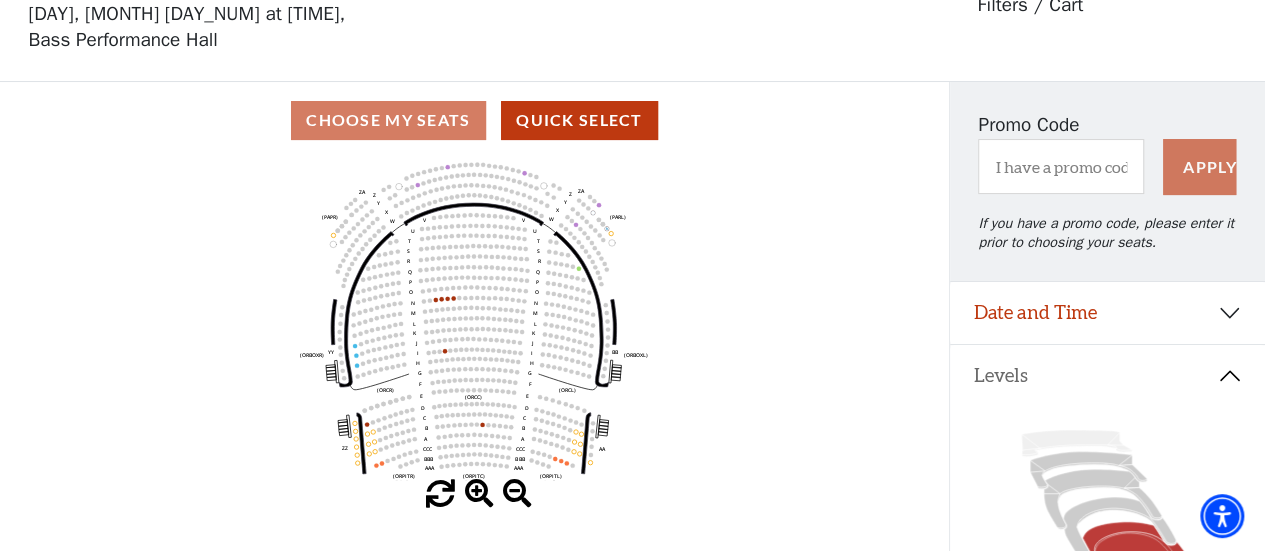 click at bounding box center [479, 494] 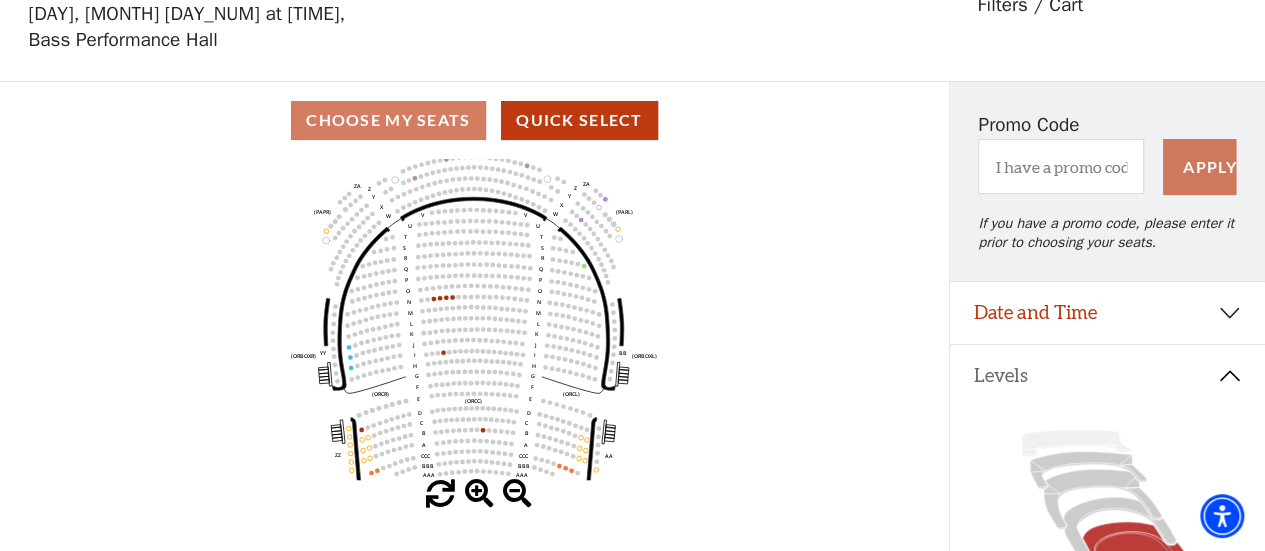 click at bounding box center (479, 494) 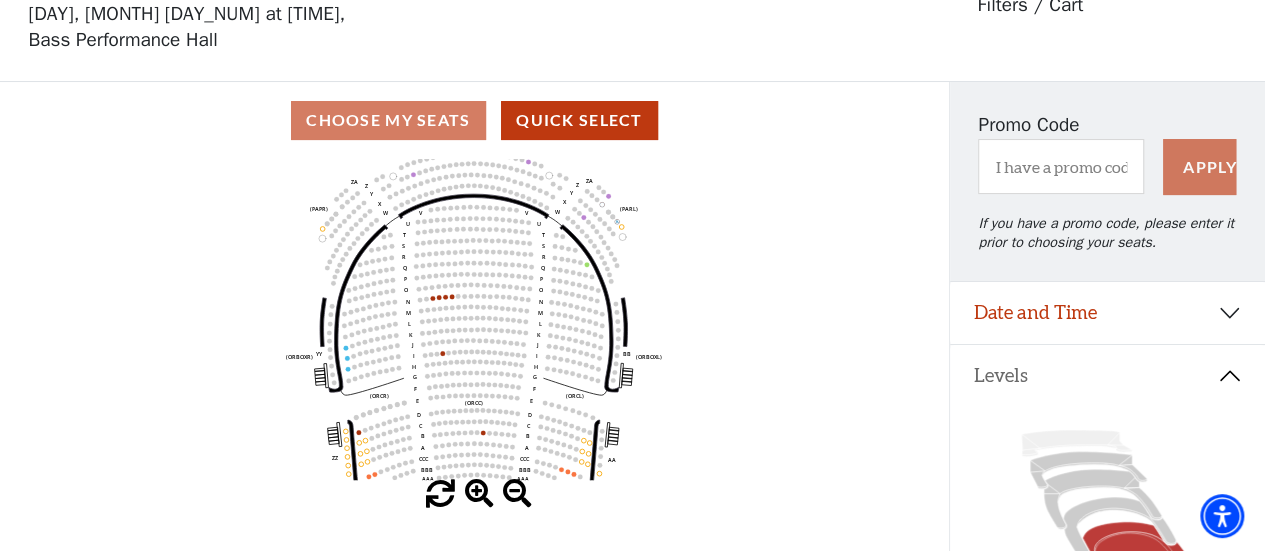 click at bounding box center [479, 494] 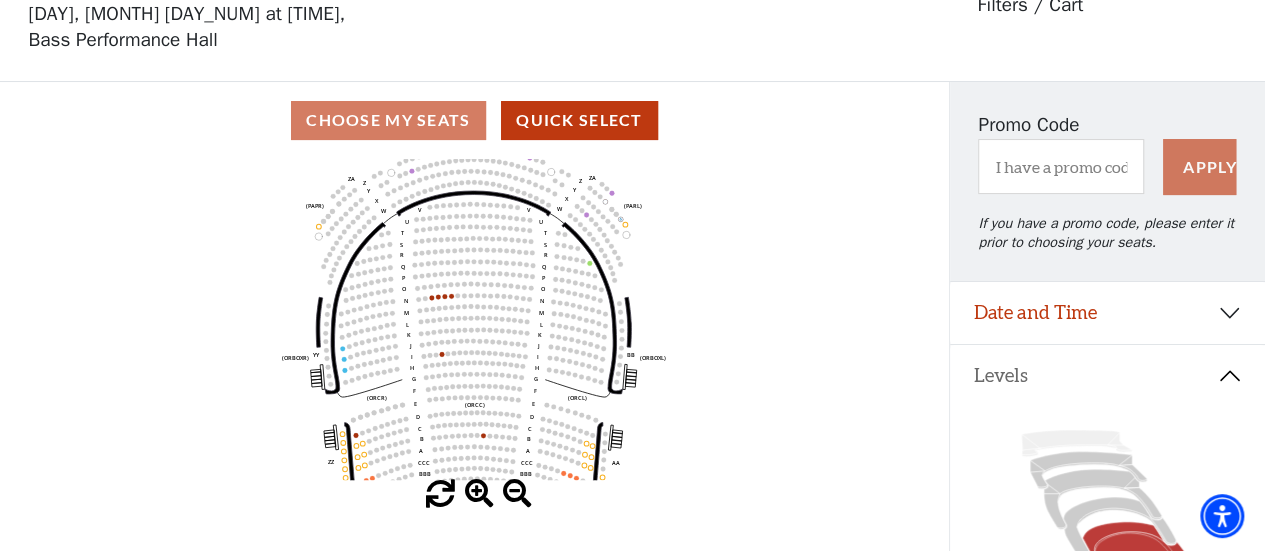 click at bounding box center (479, 494) 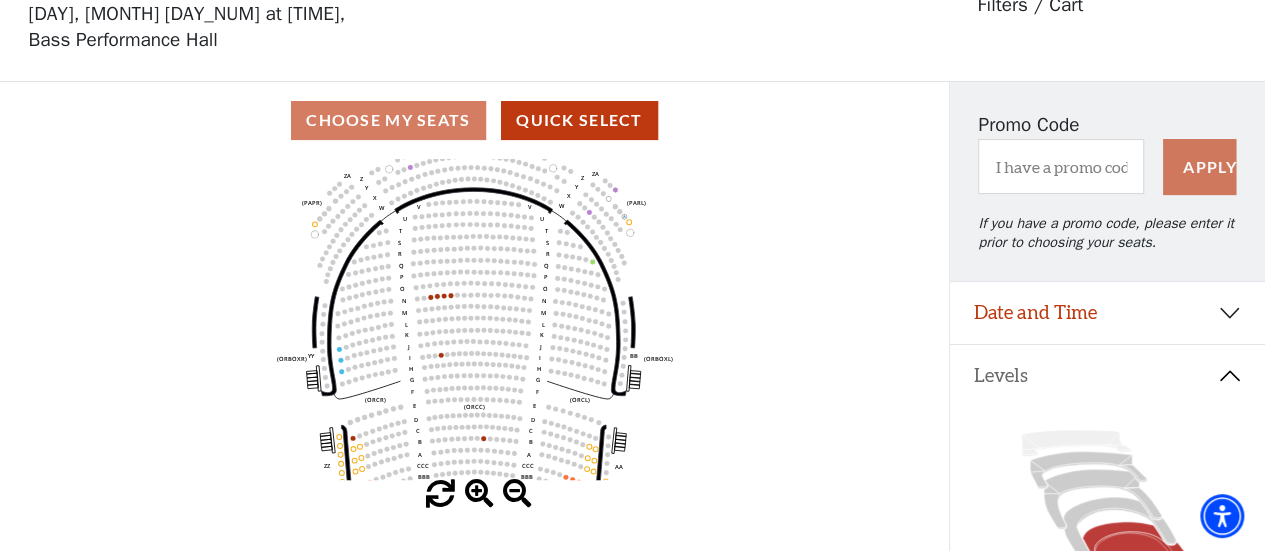 click at bounding box center (479, 494) 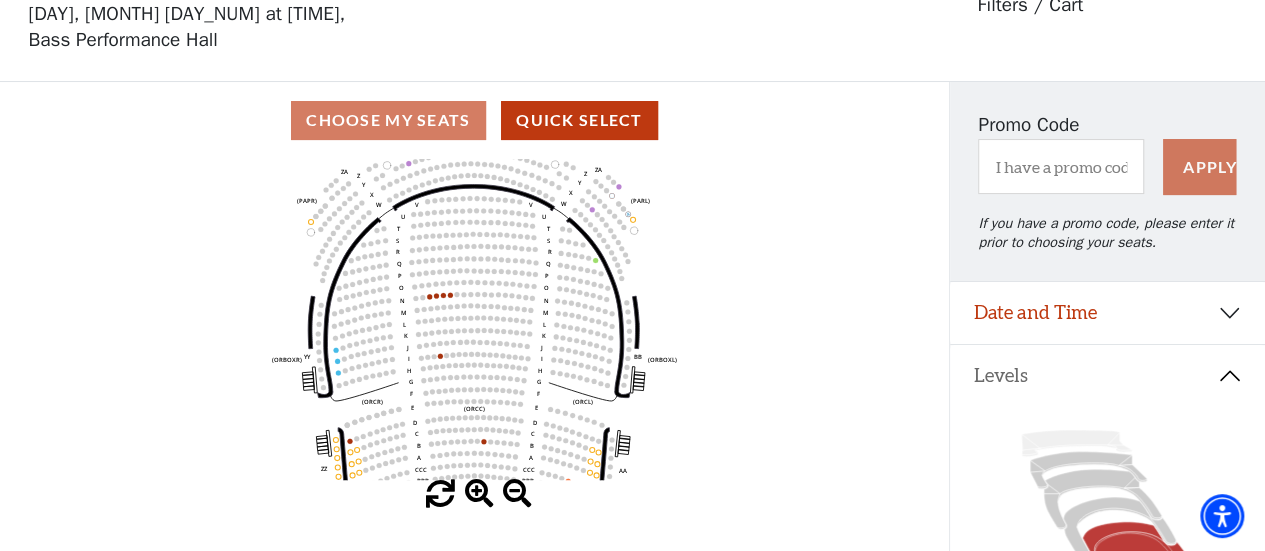 click at bounding box center (479, 494) 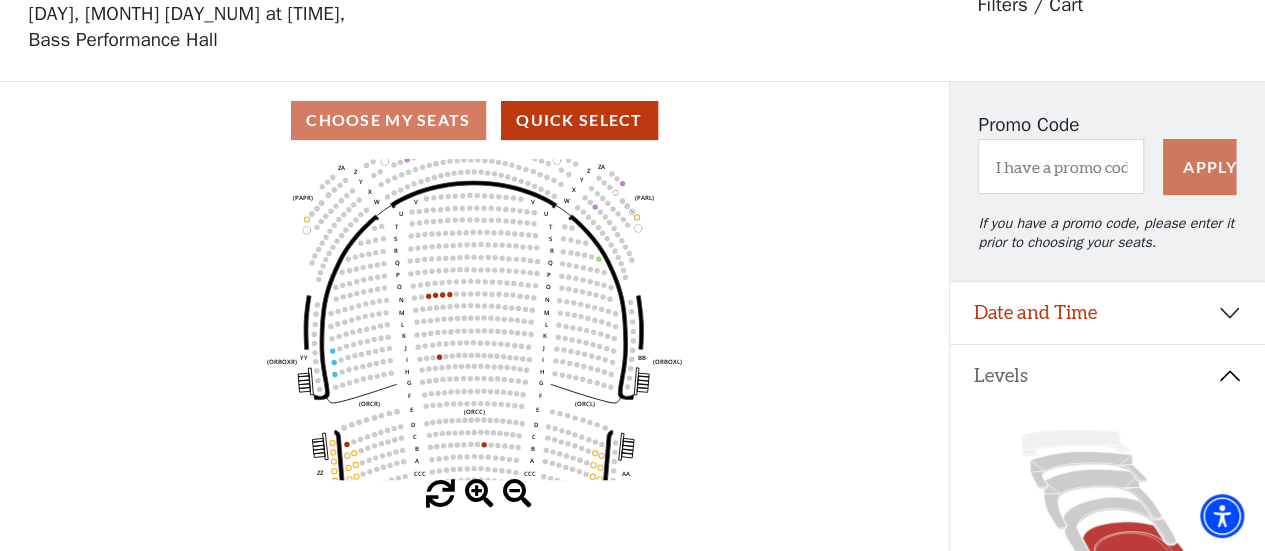 click at bounding box center (479, 494) 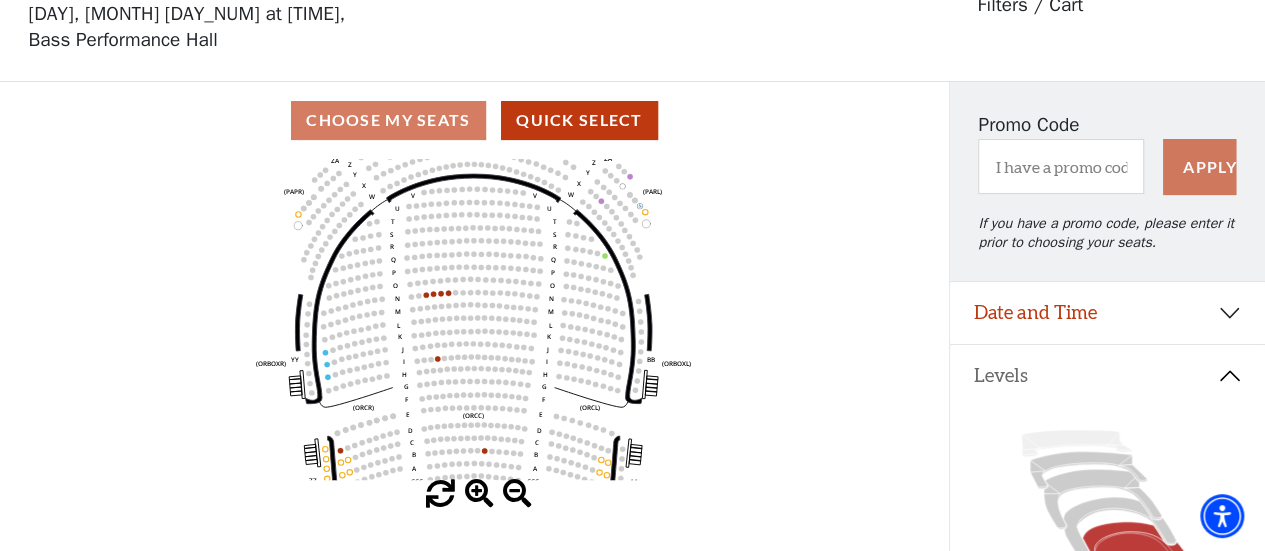 click at bounding box center [479, 494] 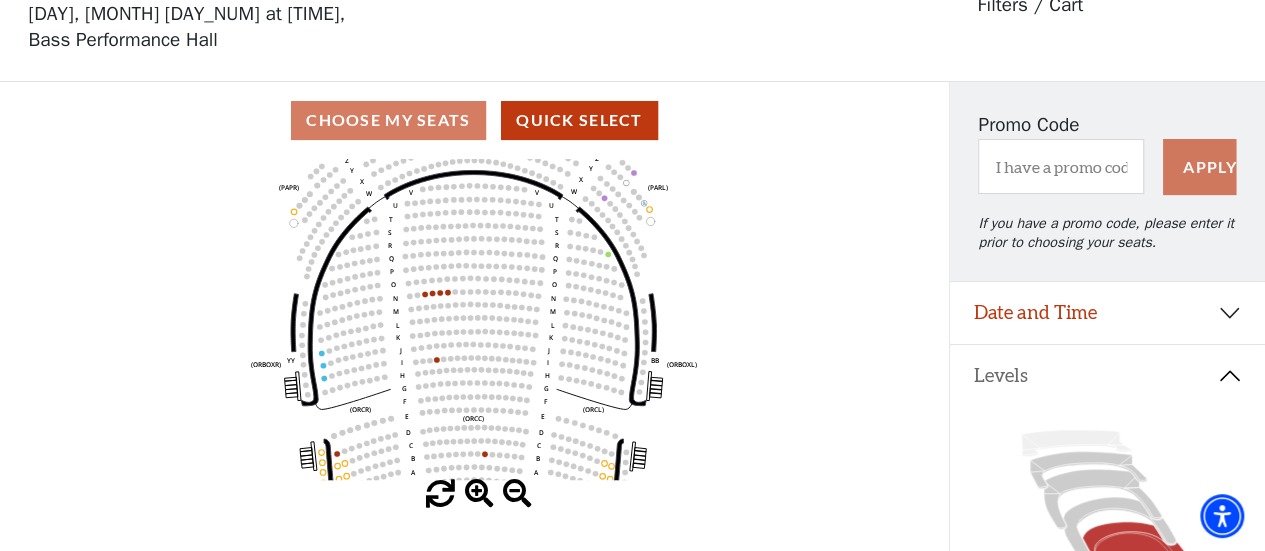 click at bounding box center (479, 494) 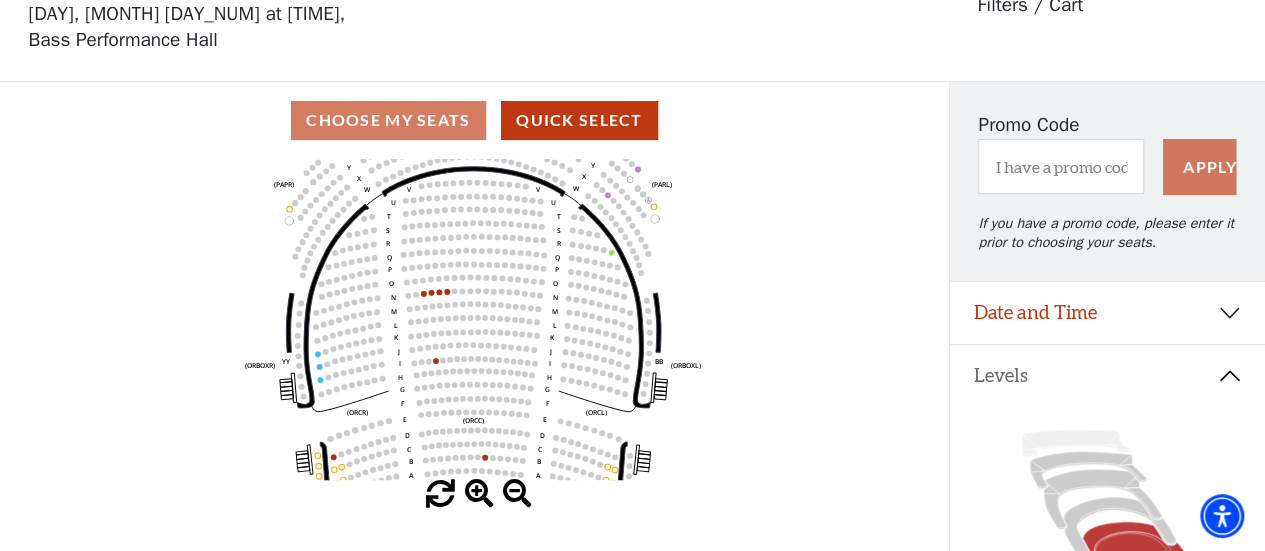 click at bounding box center [479, 494] 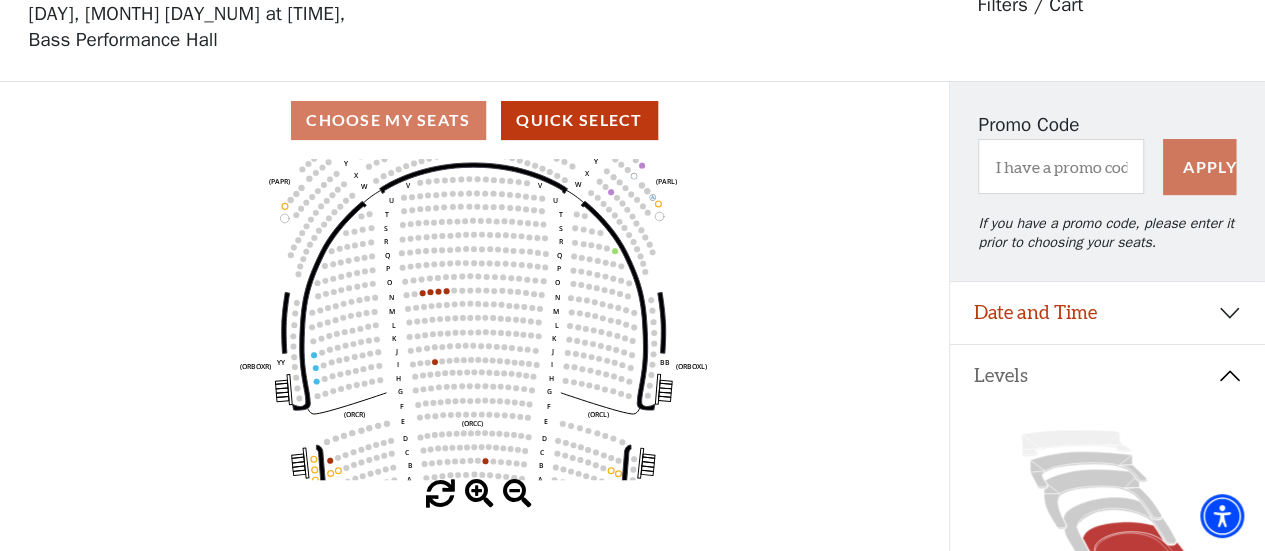 click at bounding box center [479, 494] 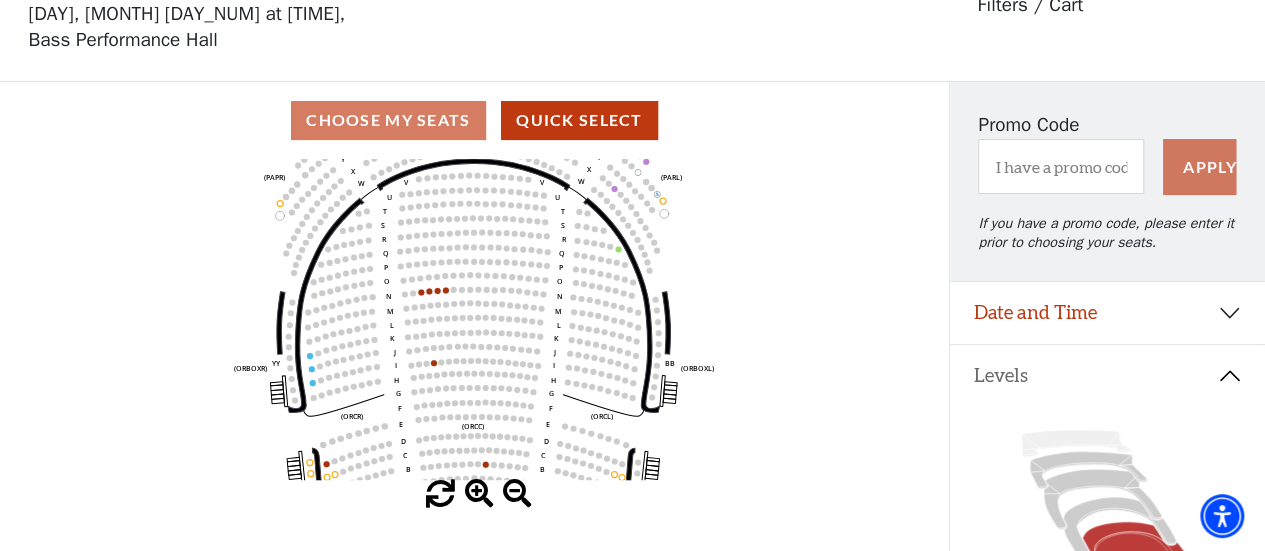 click at bounding box center (479, 494) 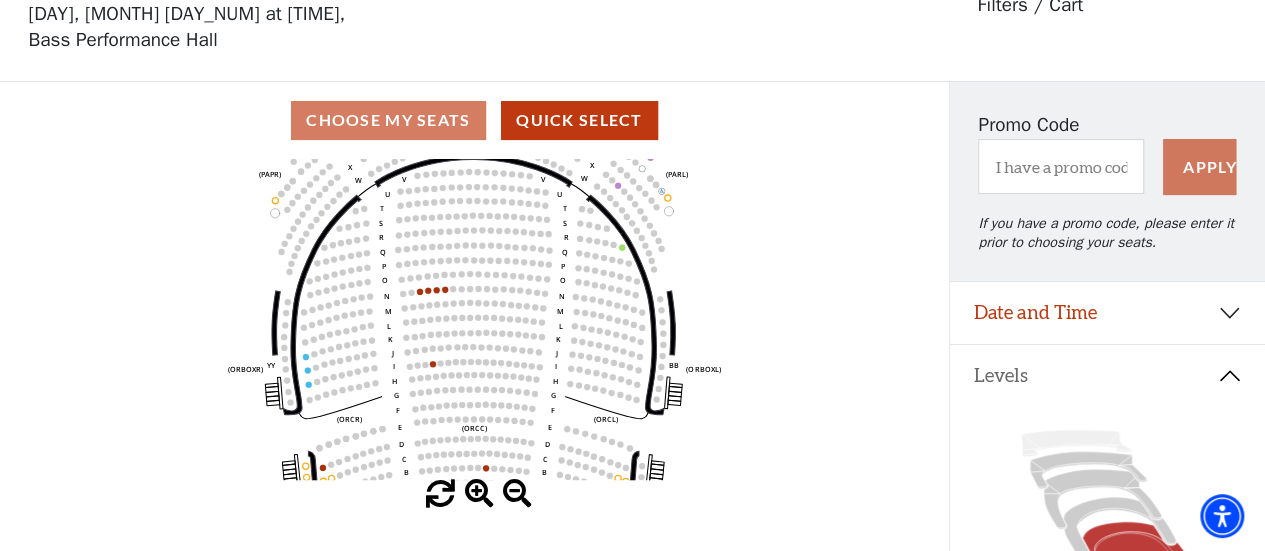 click at bounding box center (479, 494) 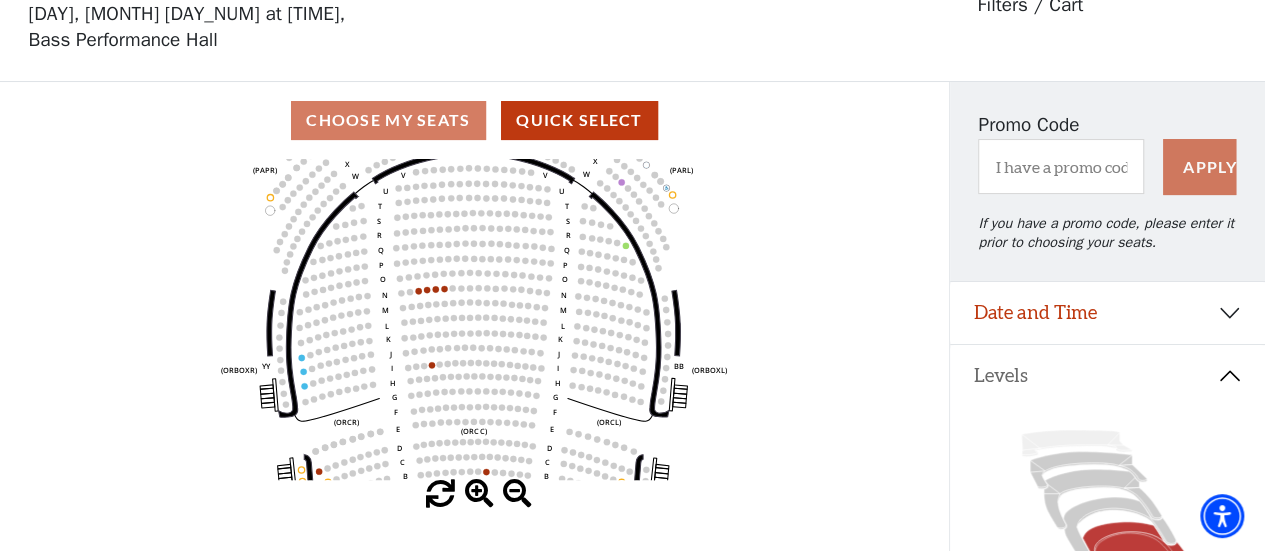 click at bounding box center (479, 494) 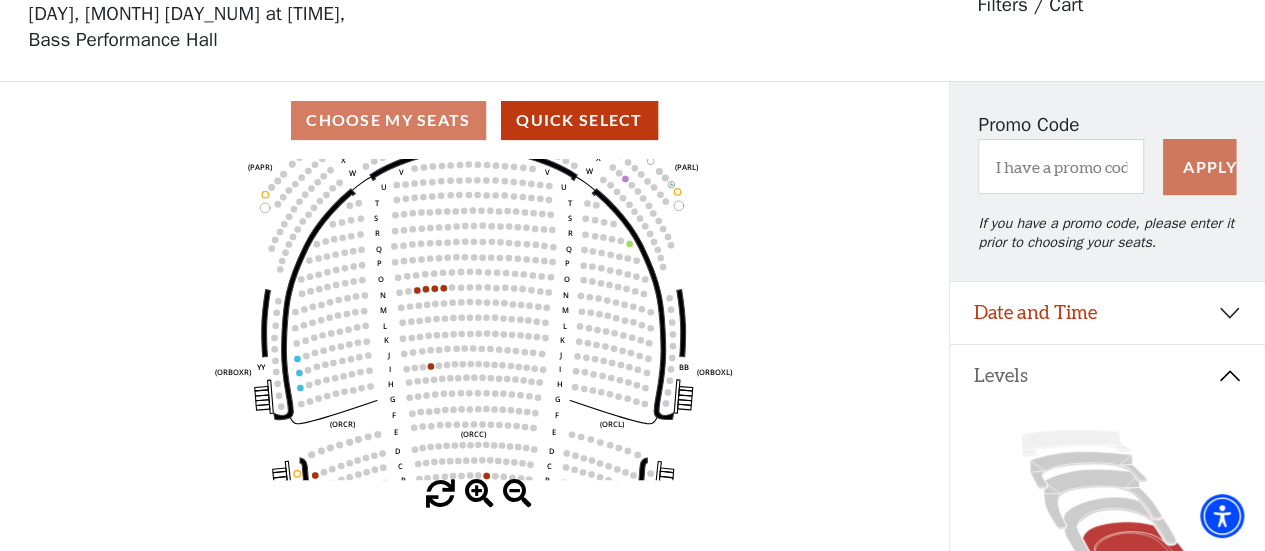 click 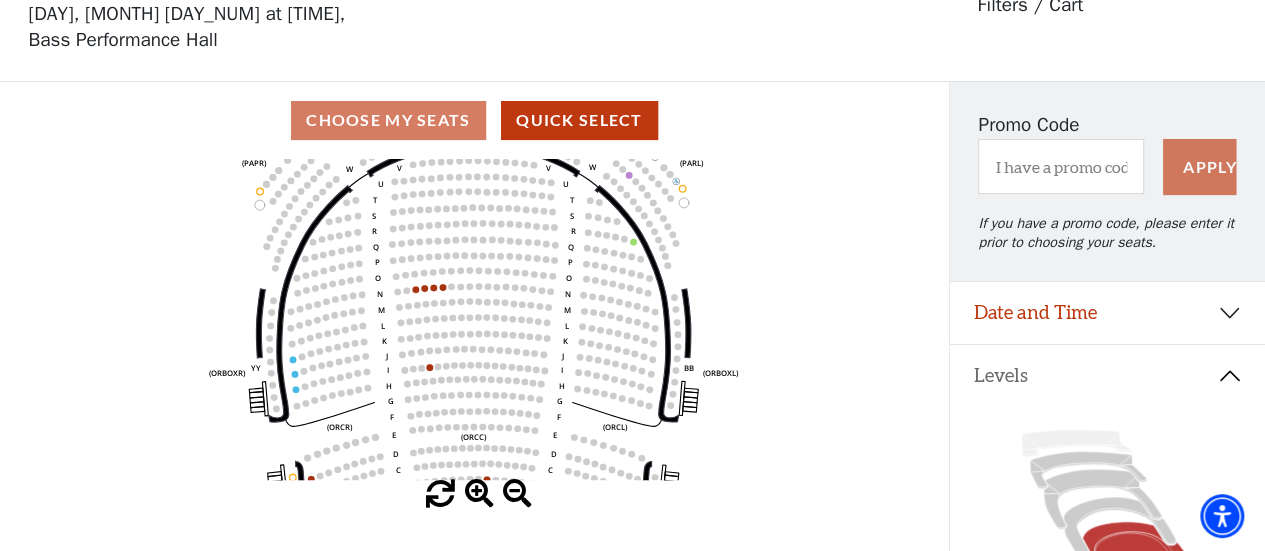 click at bounding box center (479, 494) 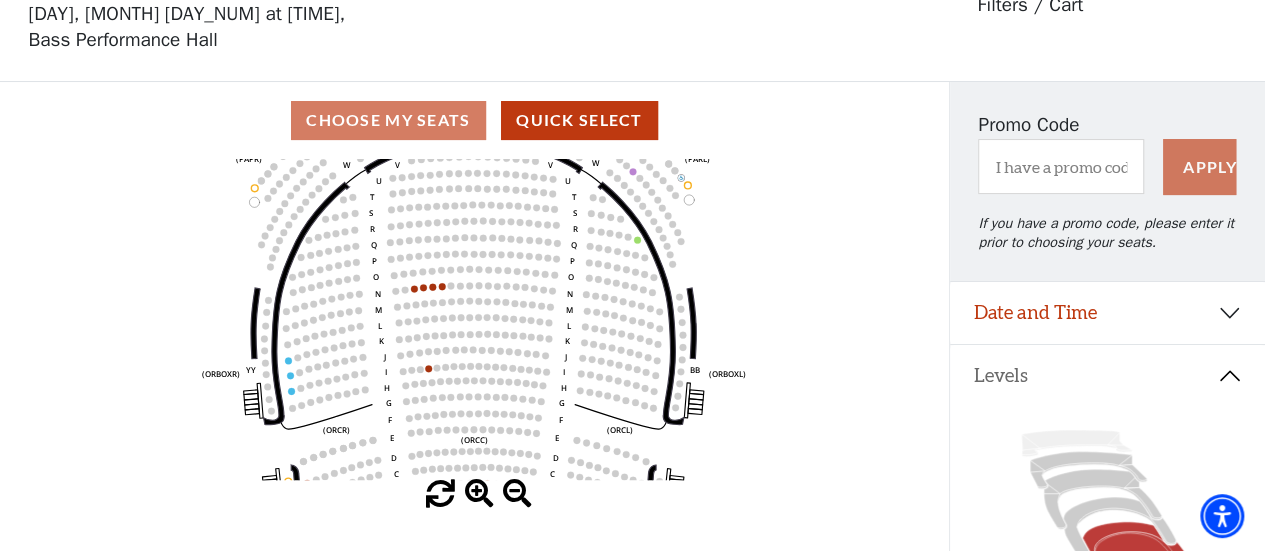 click at bounding box center (479, 494) 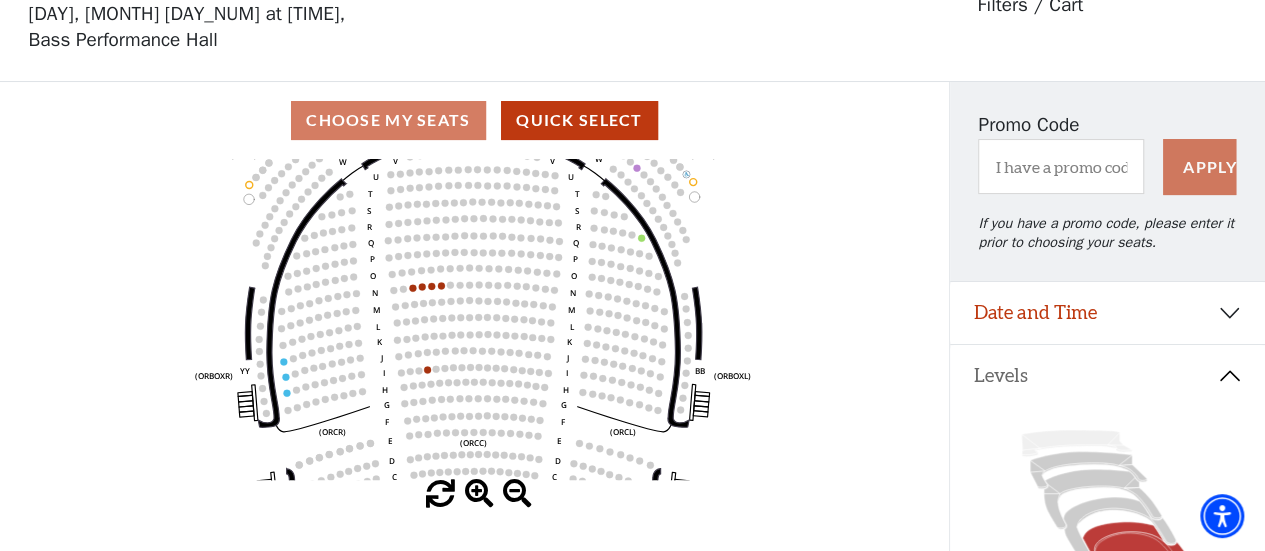 click at bounding box center [479, 494] 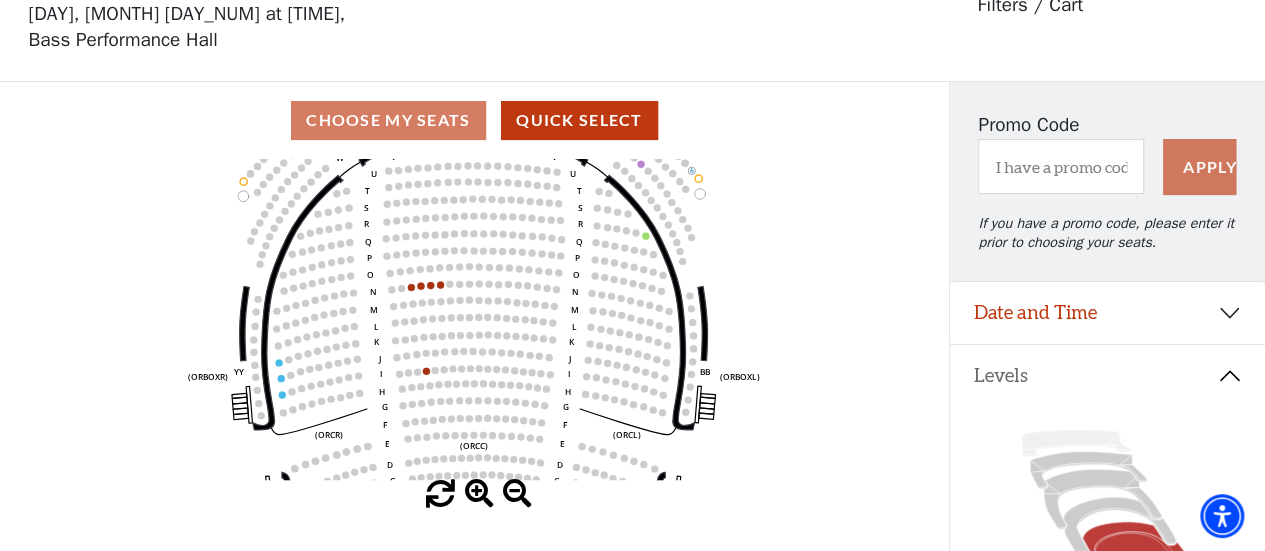 click at bounding box center (479, 494) 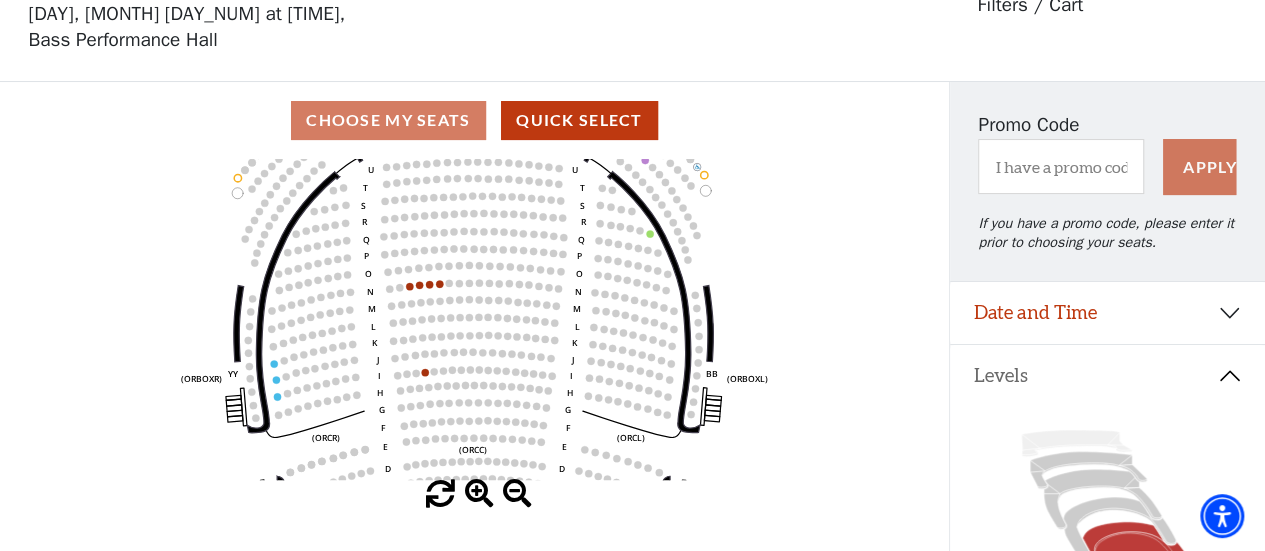 click at bounding box center [479, 494] 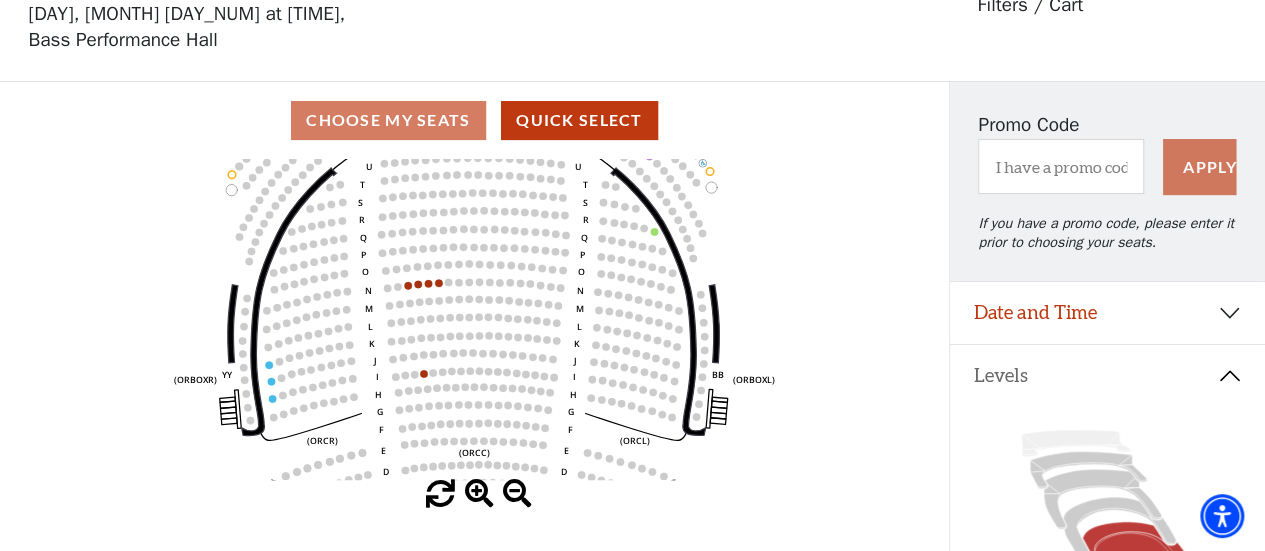 click at bounding box center [479, 494] 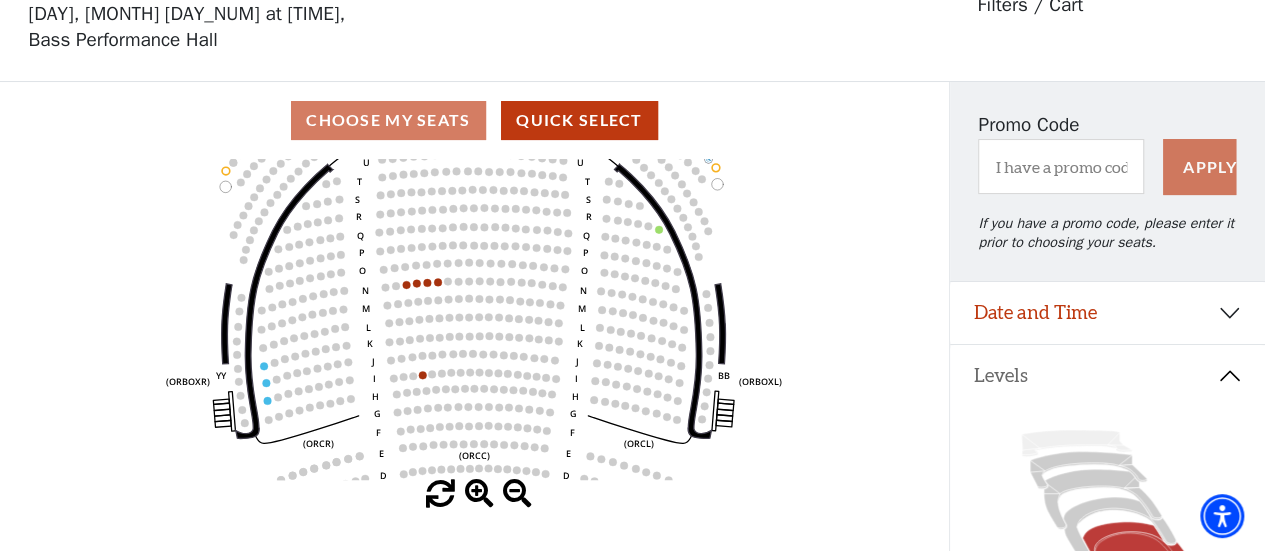 click at bounding box center [479, 494] 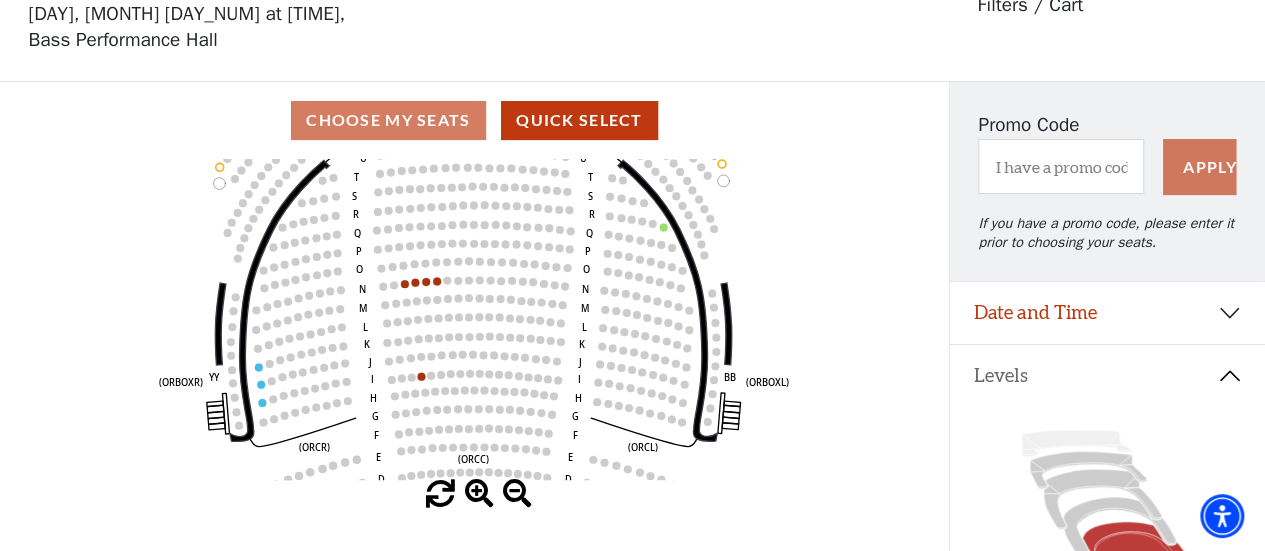 click at bounding box center [479, 494] 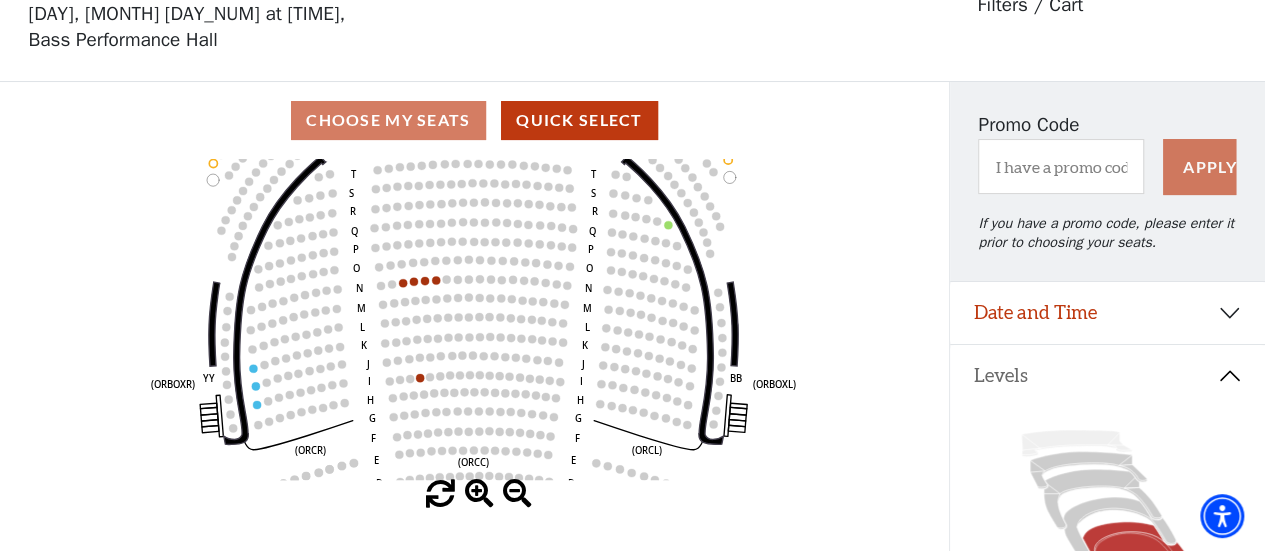click at bounding box center [479, 494] 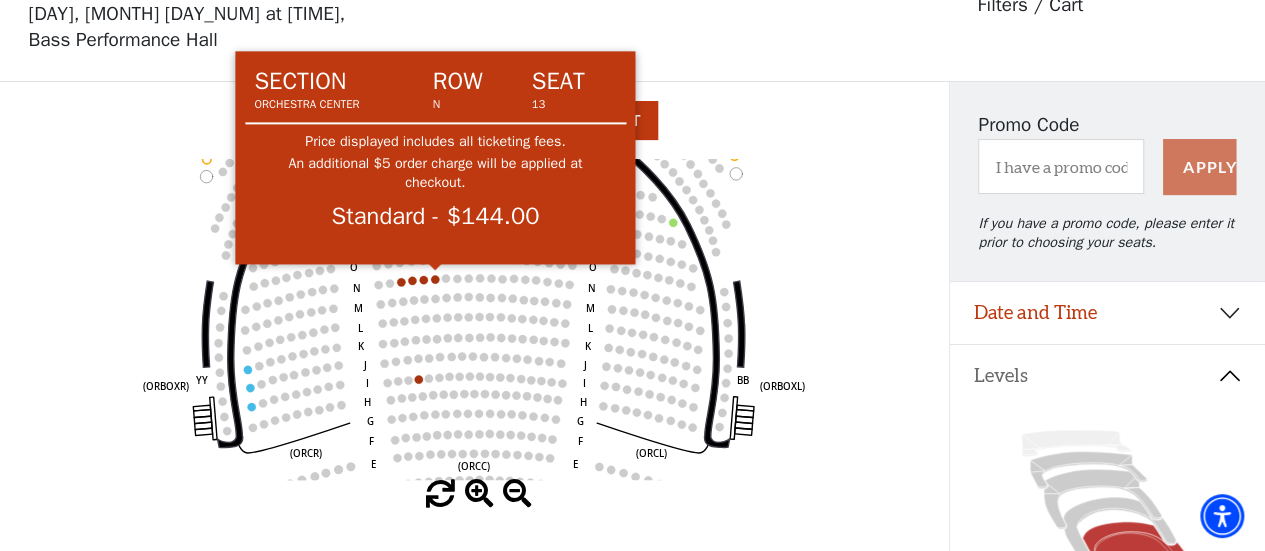 click on "Section Row Seat Orchestra Center N 13 Price displayed includes all ticketing fees. An additional $5 order charge will be applied at checkout. Standard - $144.00" at bounding box center (435, 157) 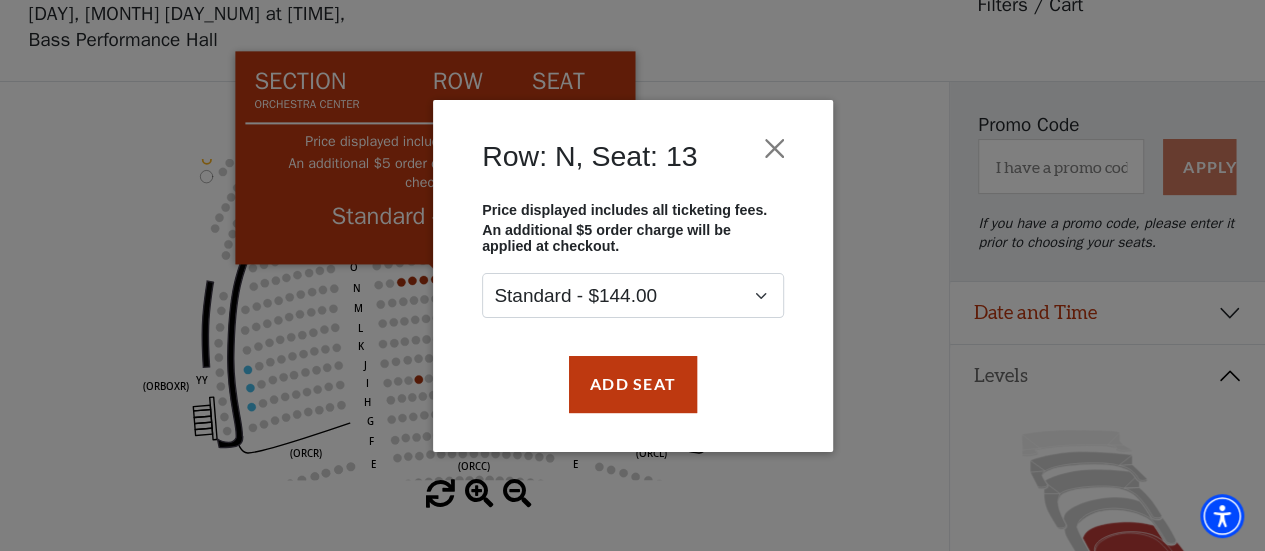 click on "Row: N, Seat: 13
Price displayed includes all ticketing fees.
An additional $5 order charge will be applied at checkout.
Standard - $144.00
Add Seat" at bounding box center (633, 276) 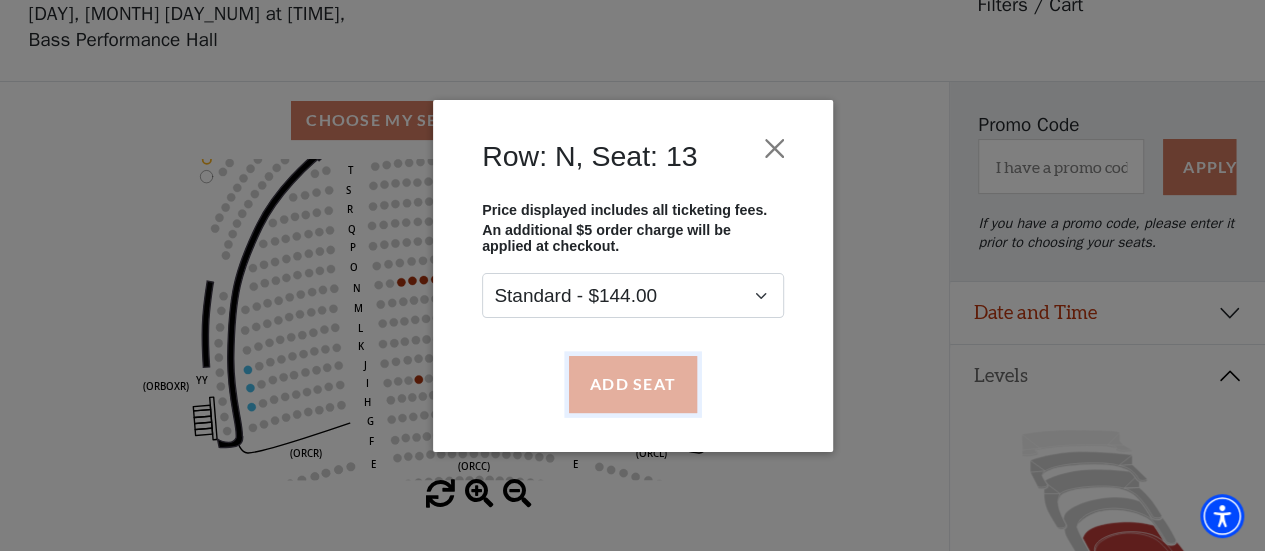 click on "Add Seat" at bounding box center [632, 384] 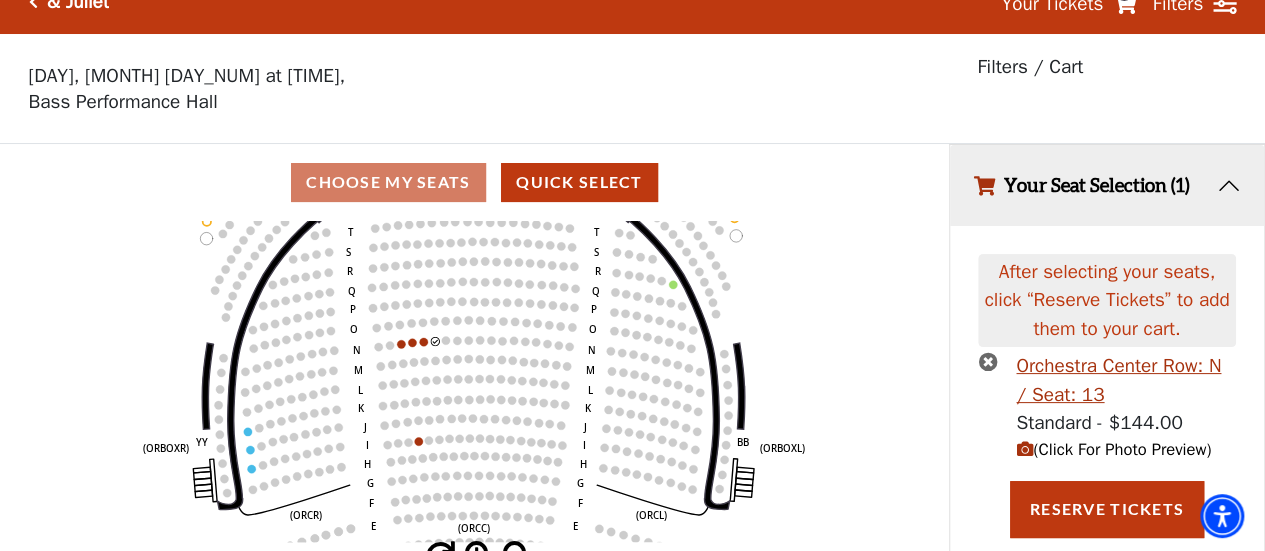 scroll, scrollTop: 13, scrollLeft: 0, axis: vertical 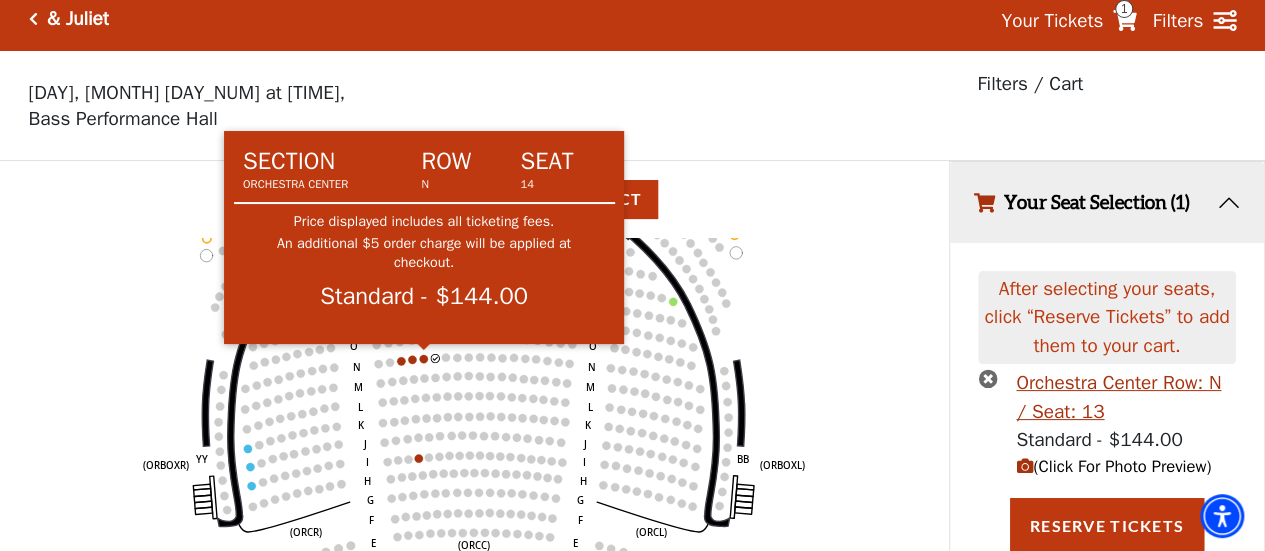 click on "Left   (ORPITL)   Right   (ORPITR)   Center   (ORPITC)   ZZ   AA   YY   BB   ZA   ZA   (ORCL)   (ORCR)   (ORCC)   (ORBOXL)   (ORBOXR)   (PARL)   (PAPR)   (PARC)   Z   Y   X   W   Z   Y   X   W   V   U   T   S   R   Q   P   O   N   M   L   K   J   I   H   G   F   E   D   C   B   A   CCC   BBB   AAA   V   U   T   S   R   Q   P   O   N   M   L   K   J   I   H   G   F   E   D   C   B   A   CCC   BBB   AAA" 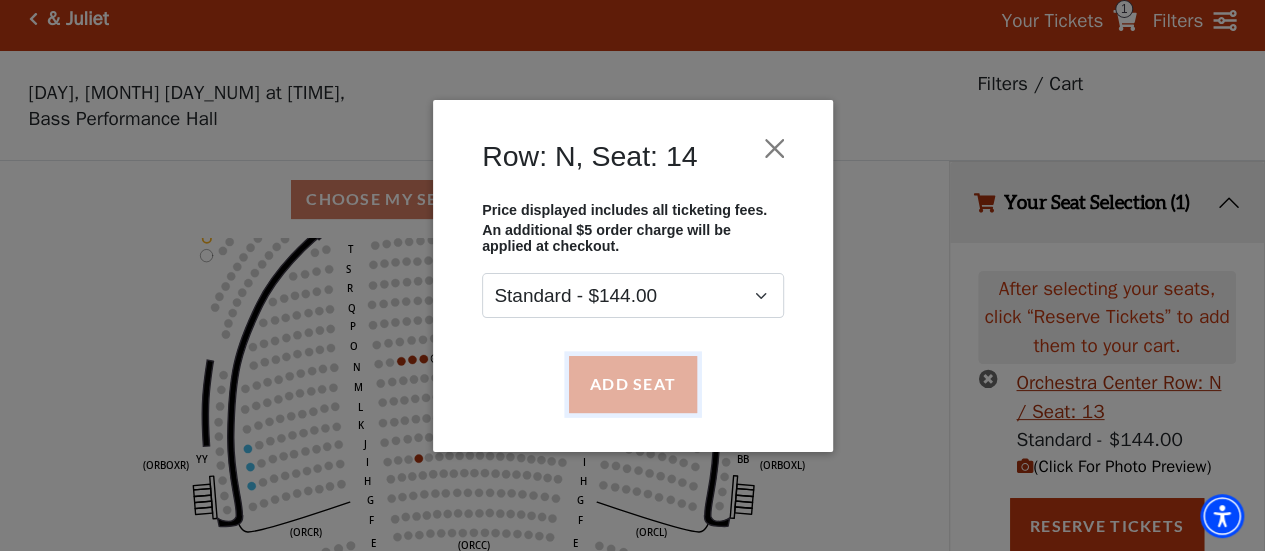 click on "Add Seat" at bounding box center (632, 384) 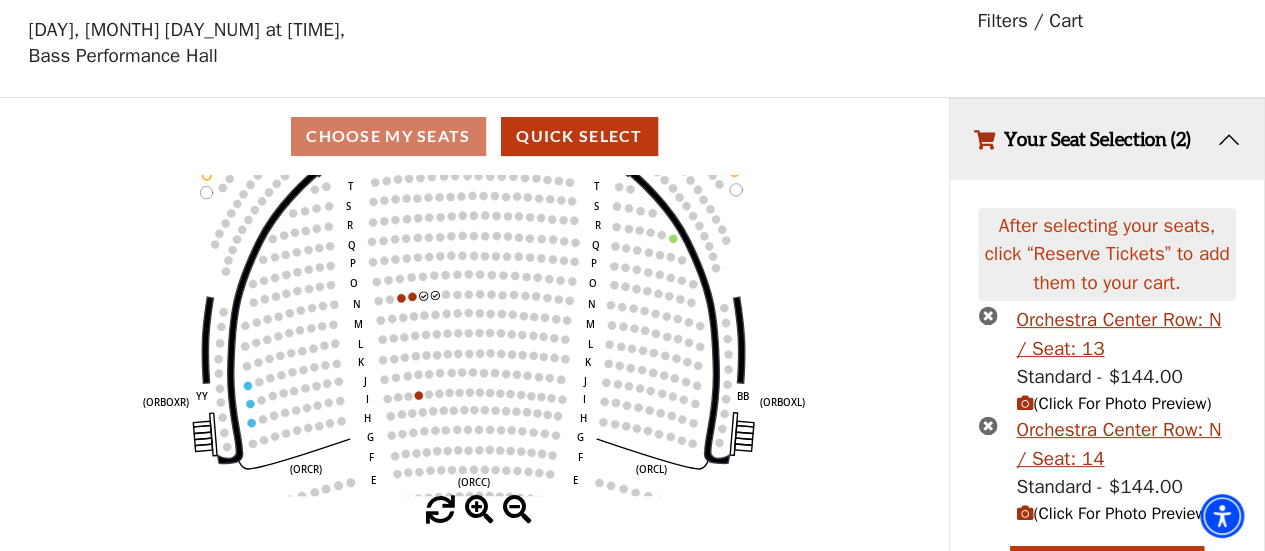 scroll, scrollTop: 123, scrollLeft: 0, axis: vertical 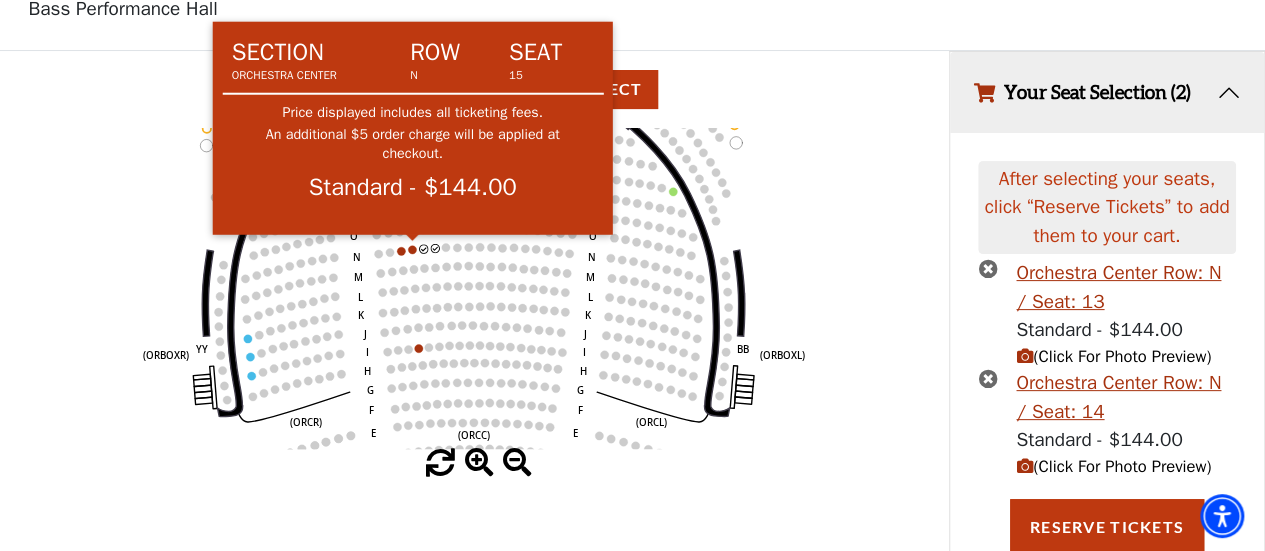 click 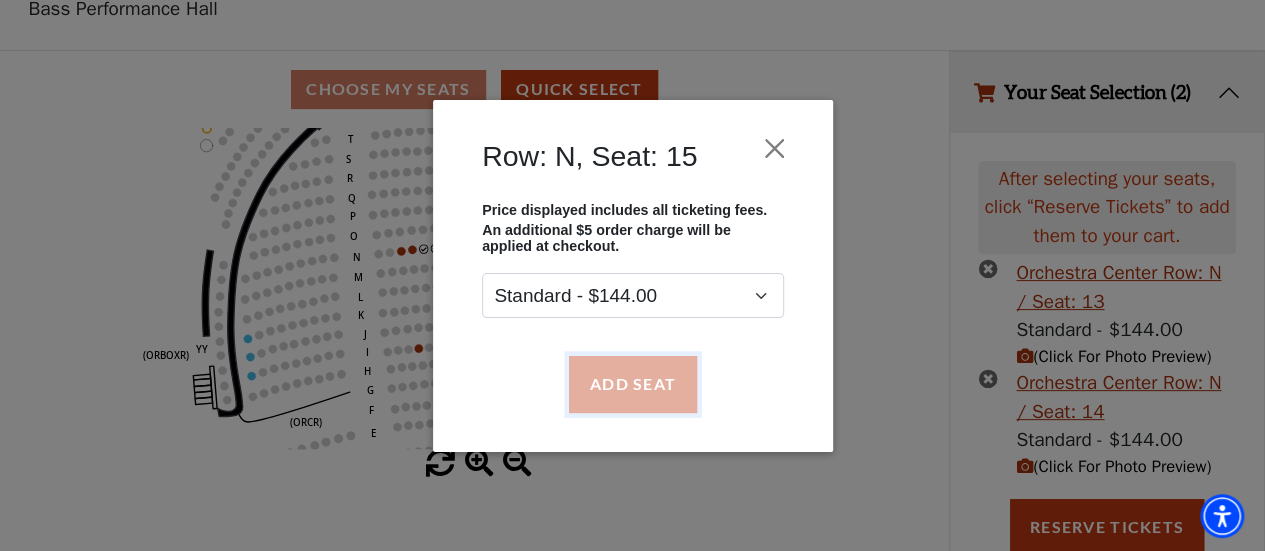 click on "Add Seat" at bounding box center [632, 384] 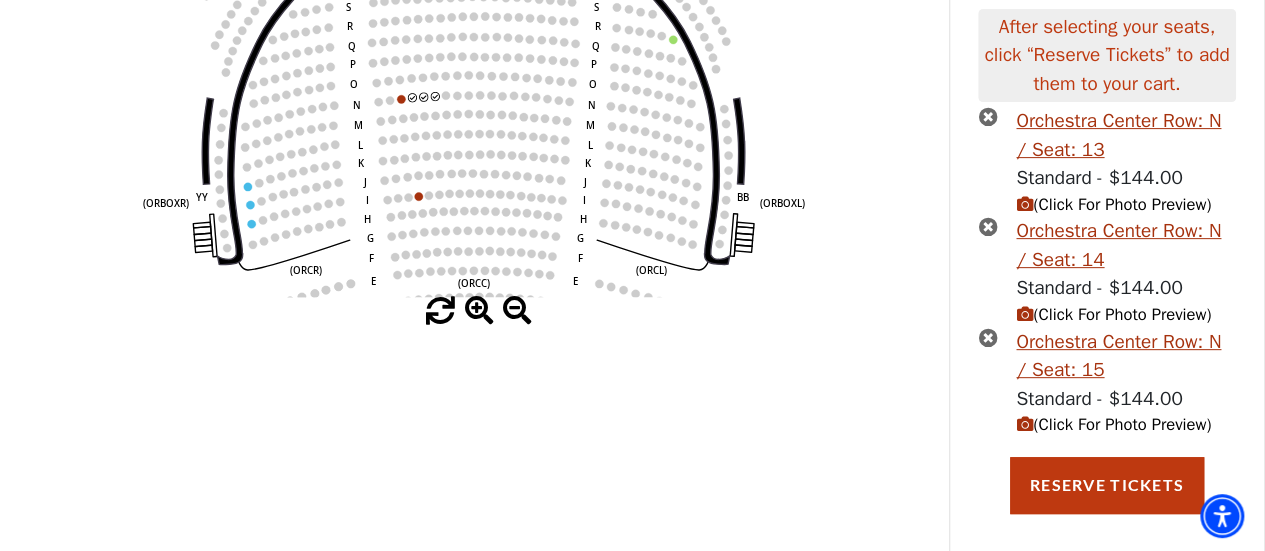 scroll, scrollTop: 282, scrollLeft: 0, axis: vertical 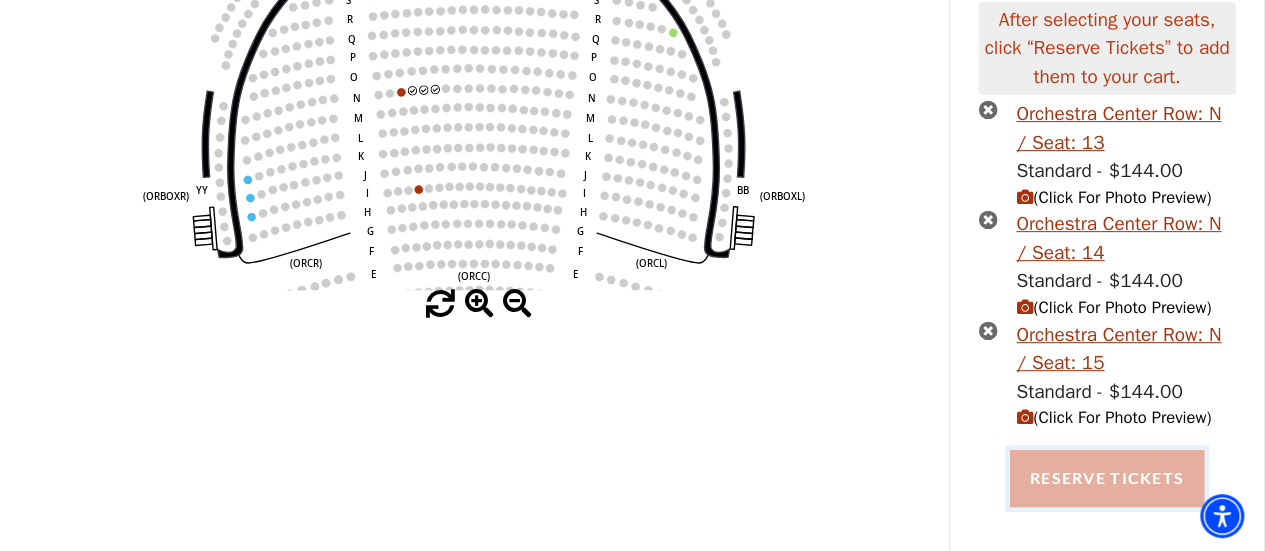 click on "Reserve Tickets" at bounding box center [1107, 478] 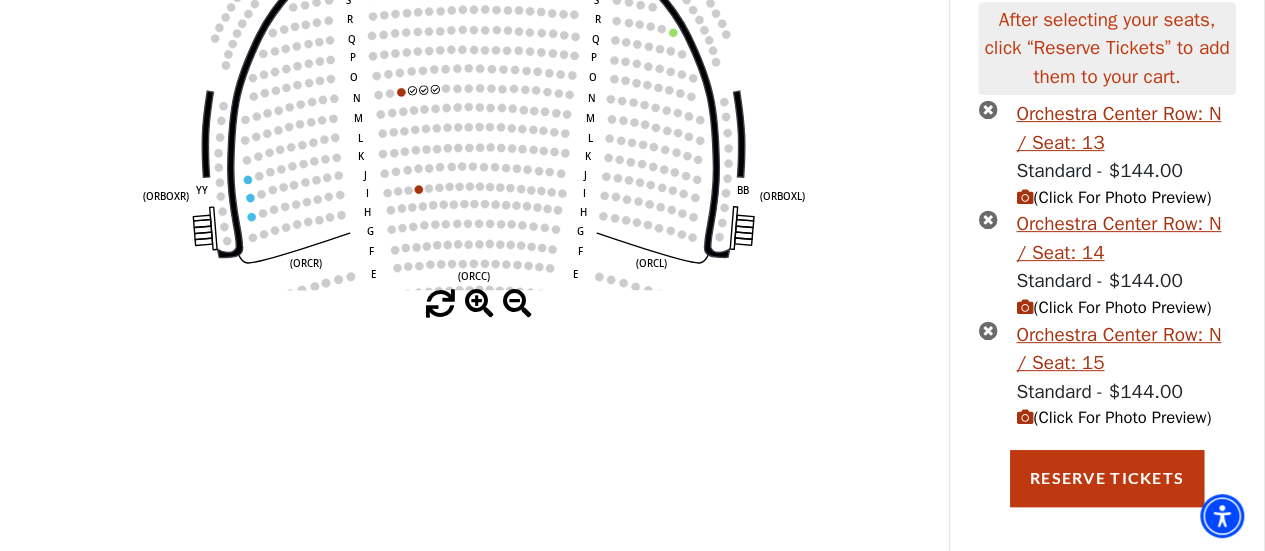 scroll, scrollTop: 0, scrollLeft: 0, axis: both 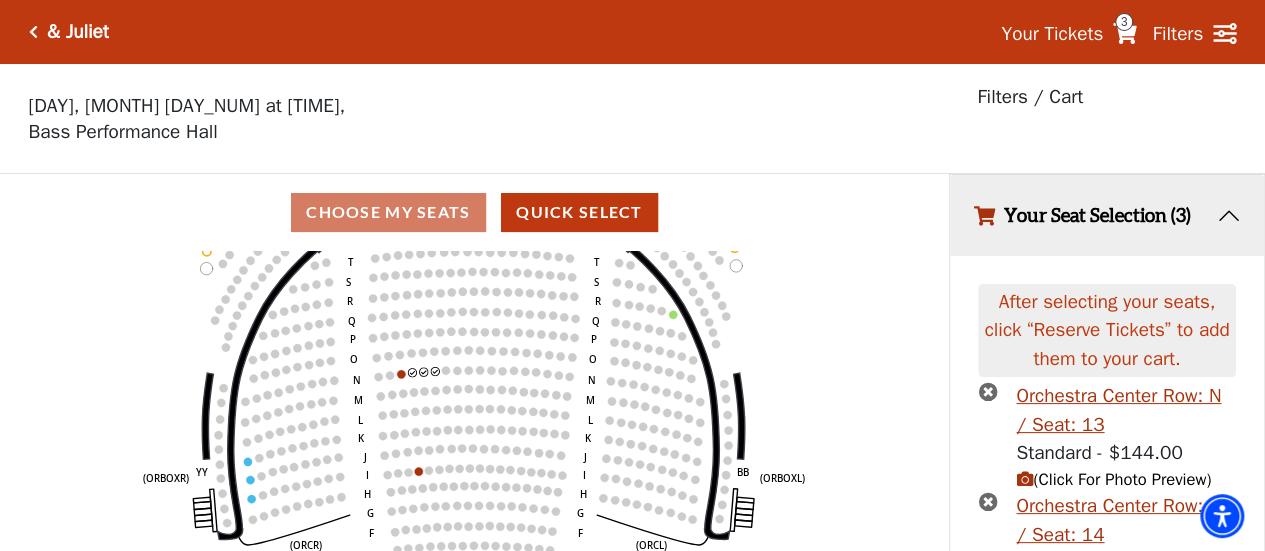 click on "3" at bounding box center (1124, 22) 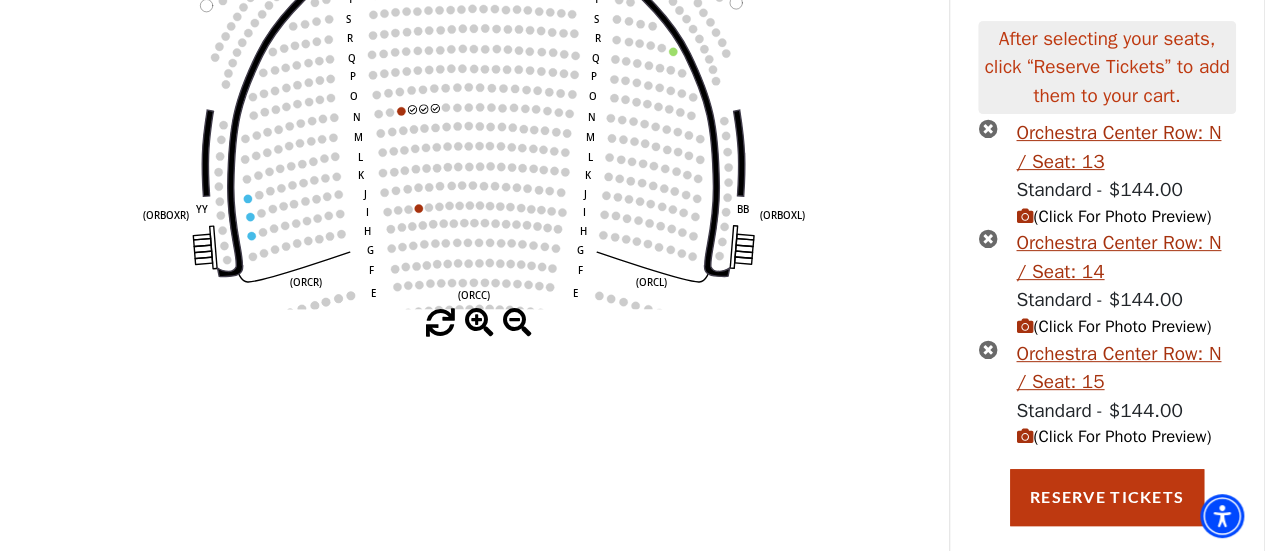 scroll, scrollTop: 282, scrollLeft: 0, axis: vertical 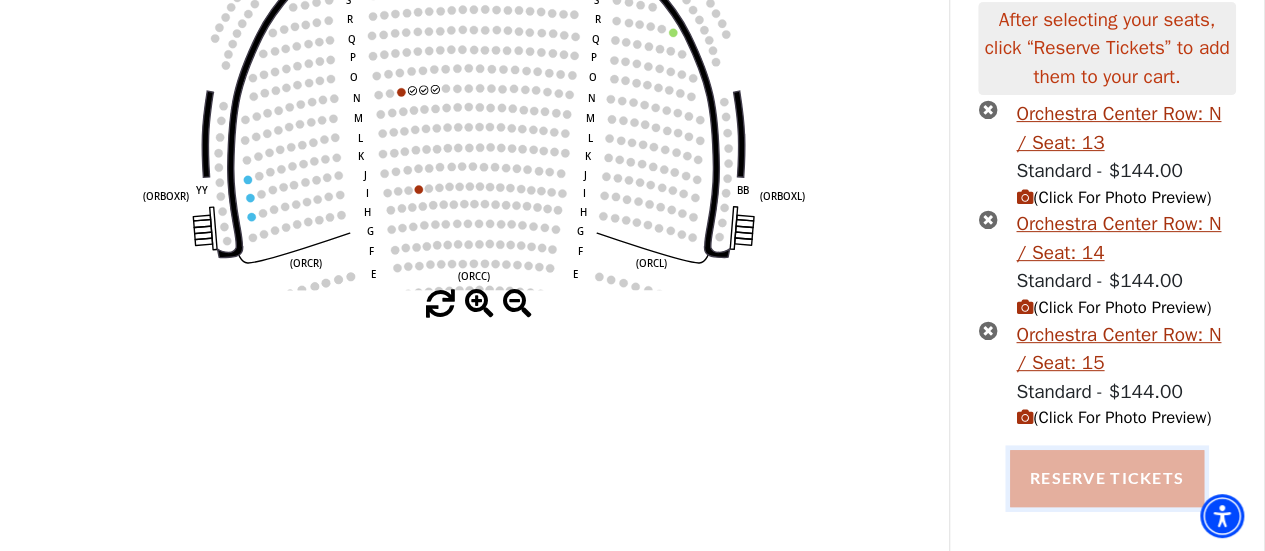 click on "Reserve Tickets" at bounding box center (1107, 478) 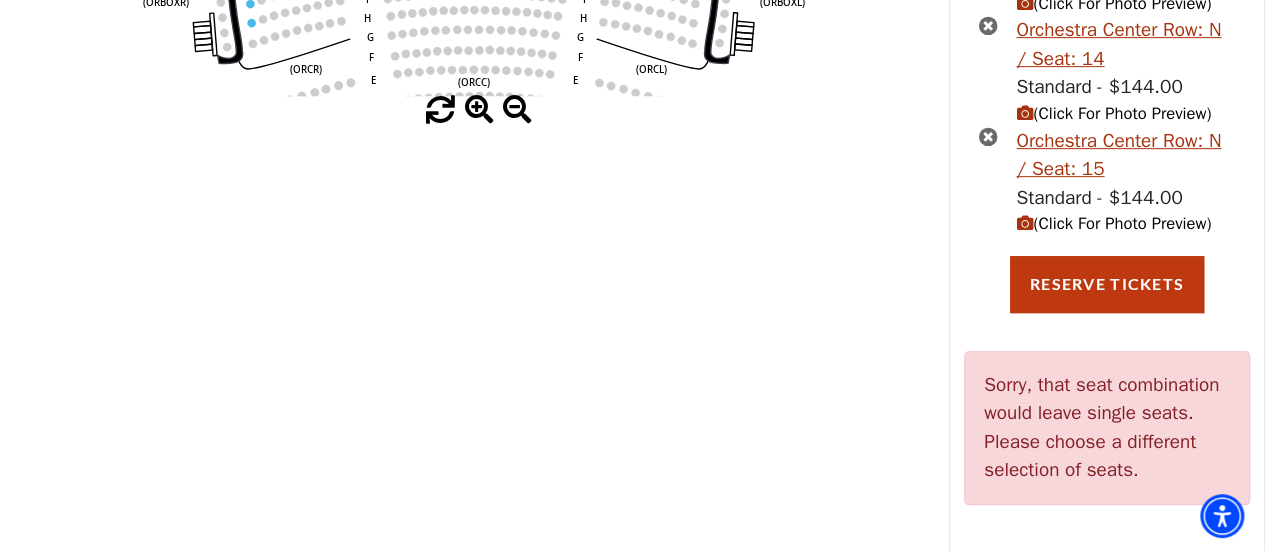 scroll, scrollTop: 492, scrollLeft: 0, axis: vertical 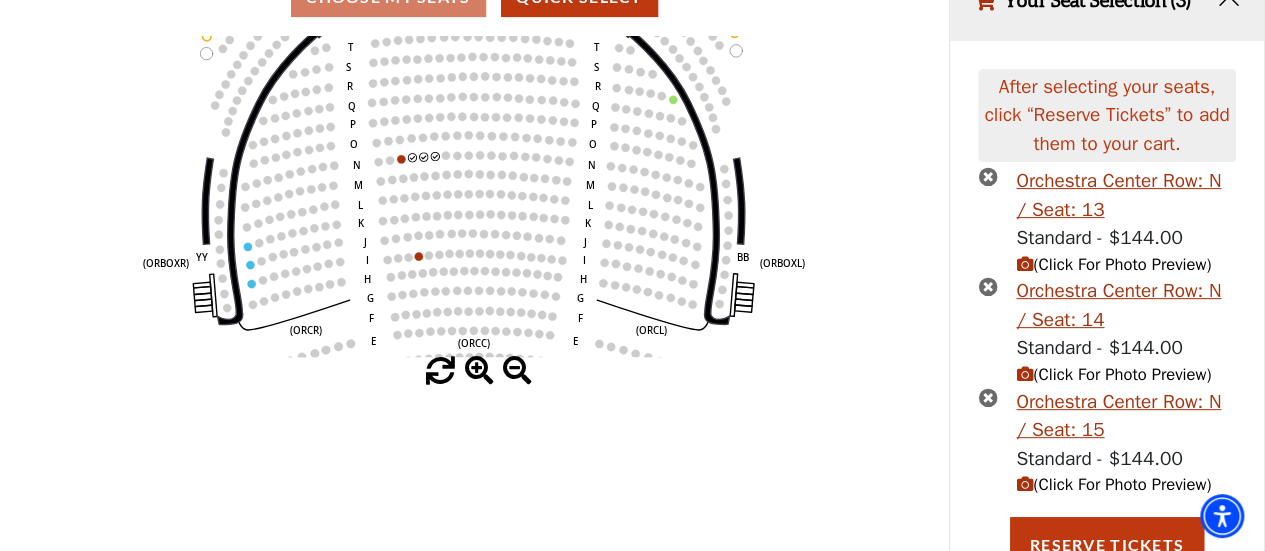 click at bounding box center [987, 176] 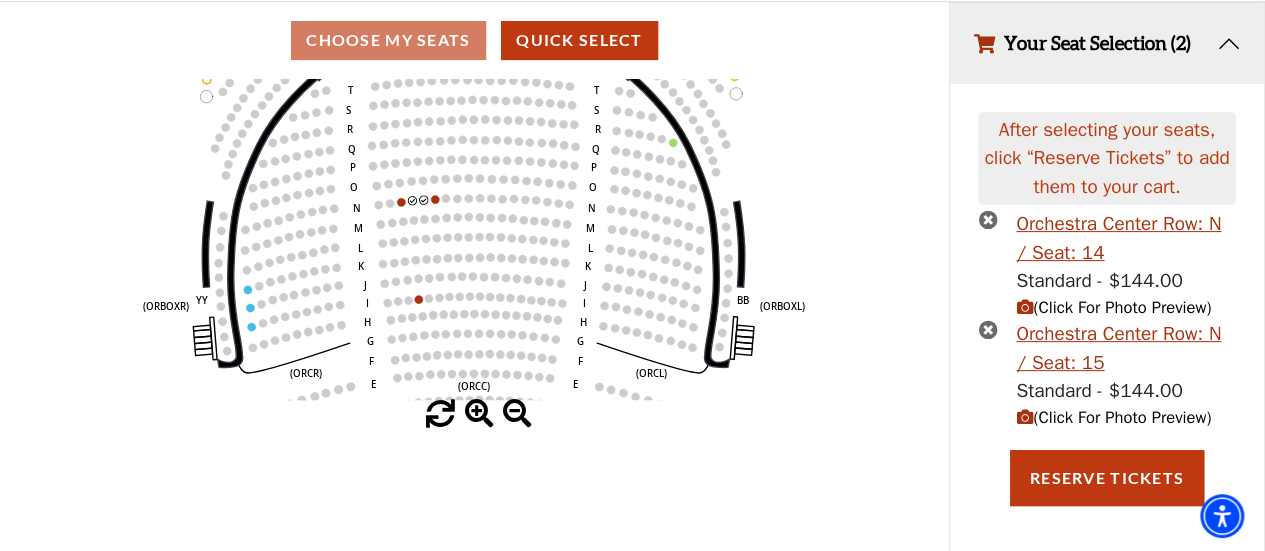 scroll, scrollTop: 164, scrollLeft: 0, axis: vertical 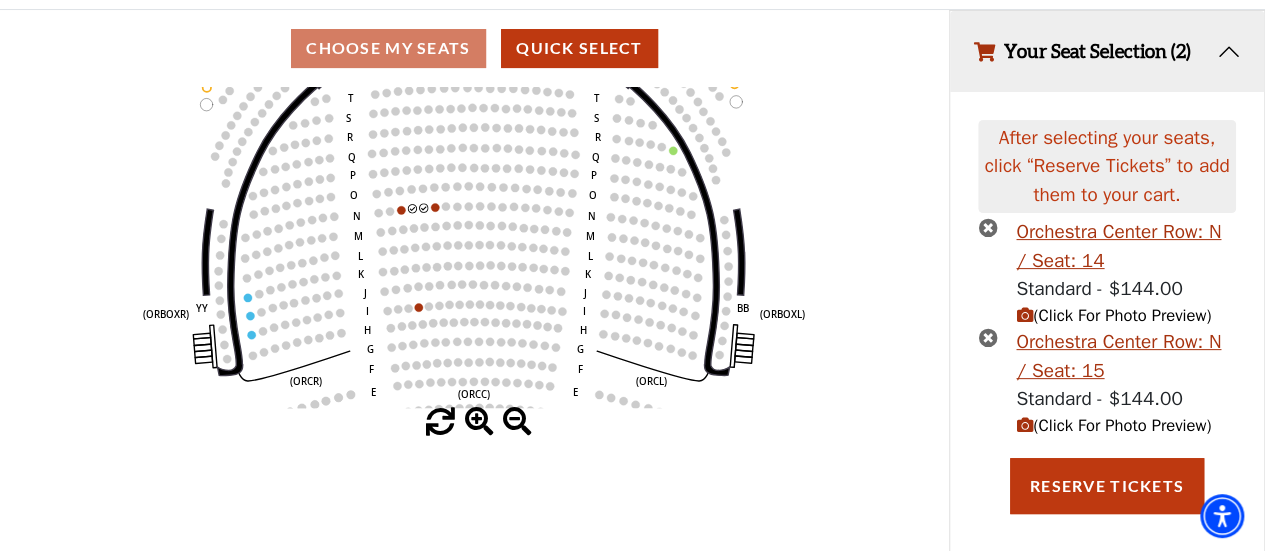 click at bounding box center (987, 227) 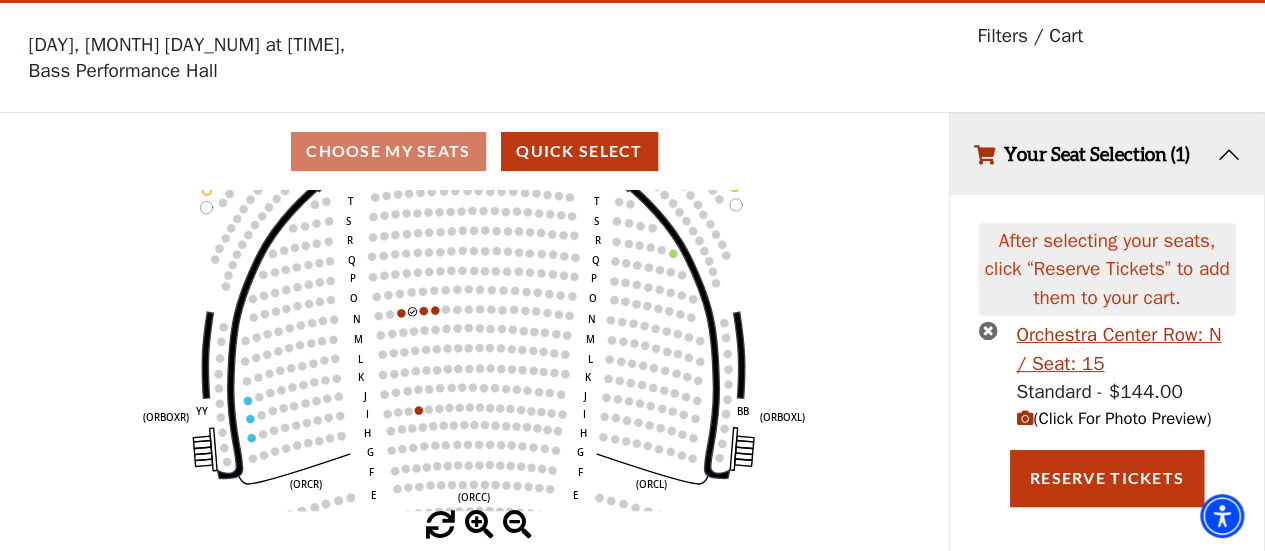 click at bounding box center [987, 330] 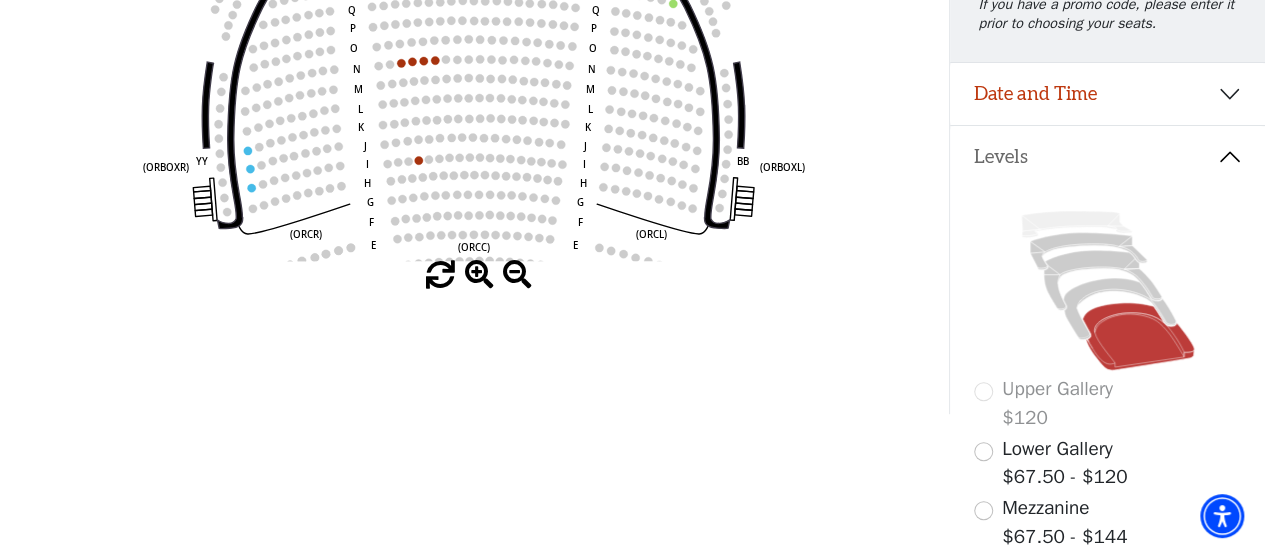 scroll, scrollTop: 370, scrollLeft: 0, axis: vertical 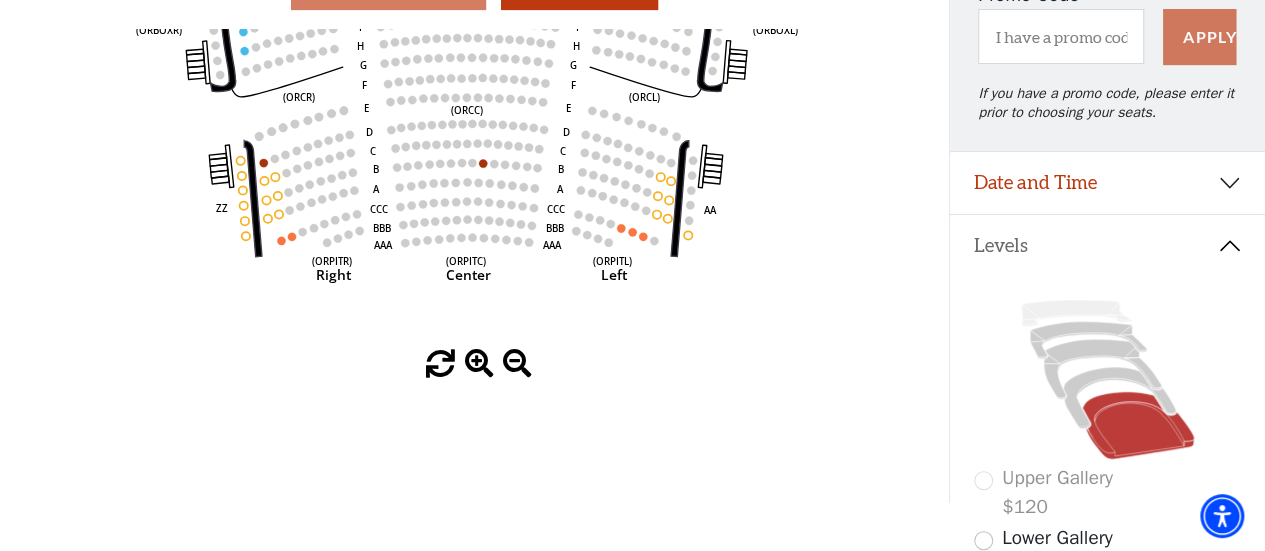 drag, startPoint x: 532, startPoint y: 297, endPoint x: 525, endPoint y: 71, distance: 226.10838 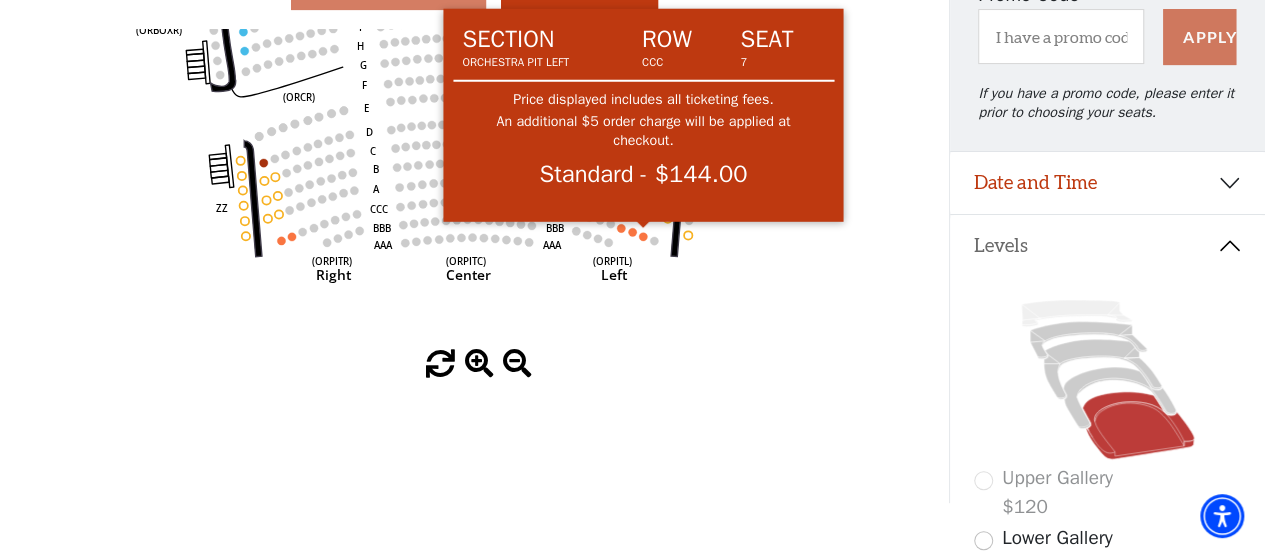 click 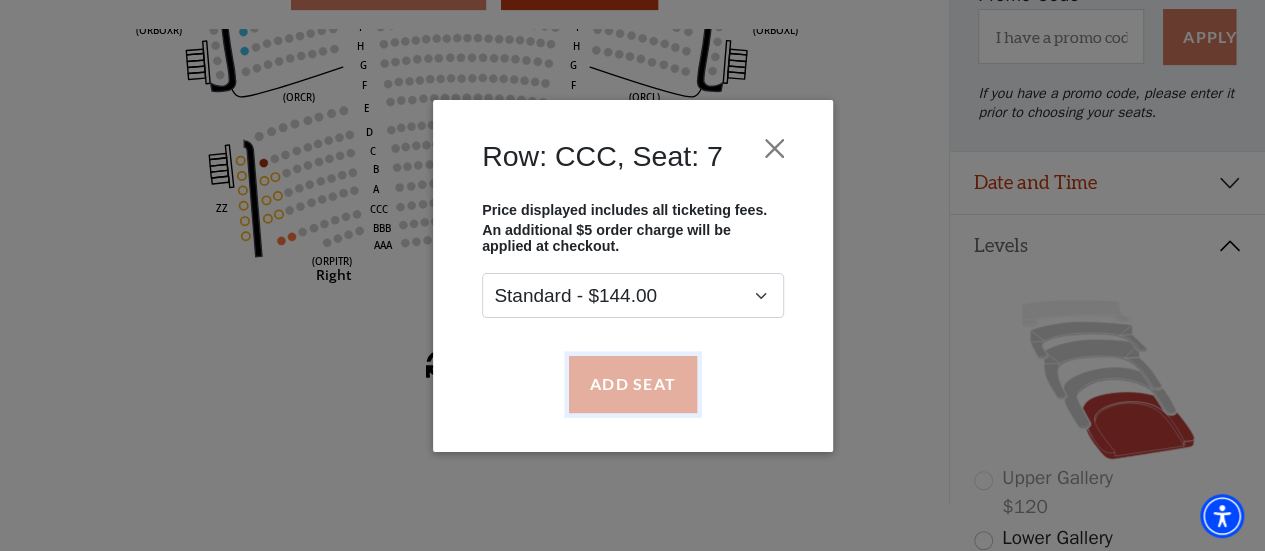click on "Add Seat" at bounding box center (632, 384) 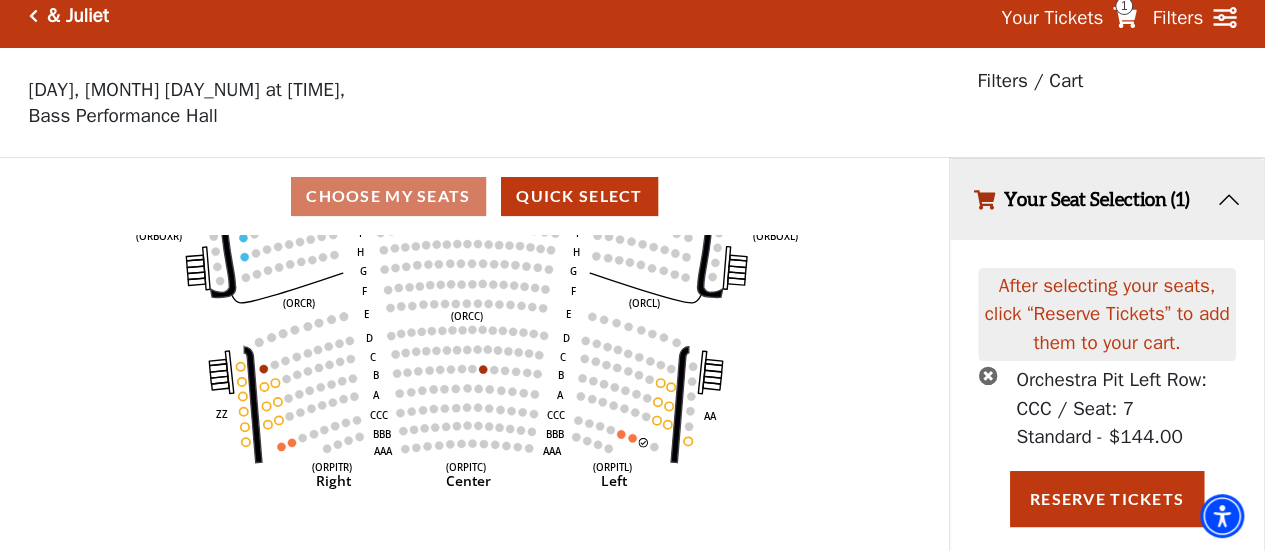 scroll, scrollTop: 0, scrollLeft: 0, axis: both 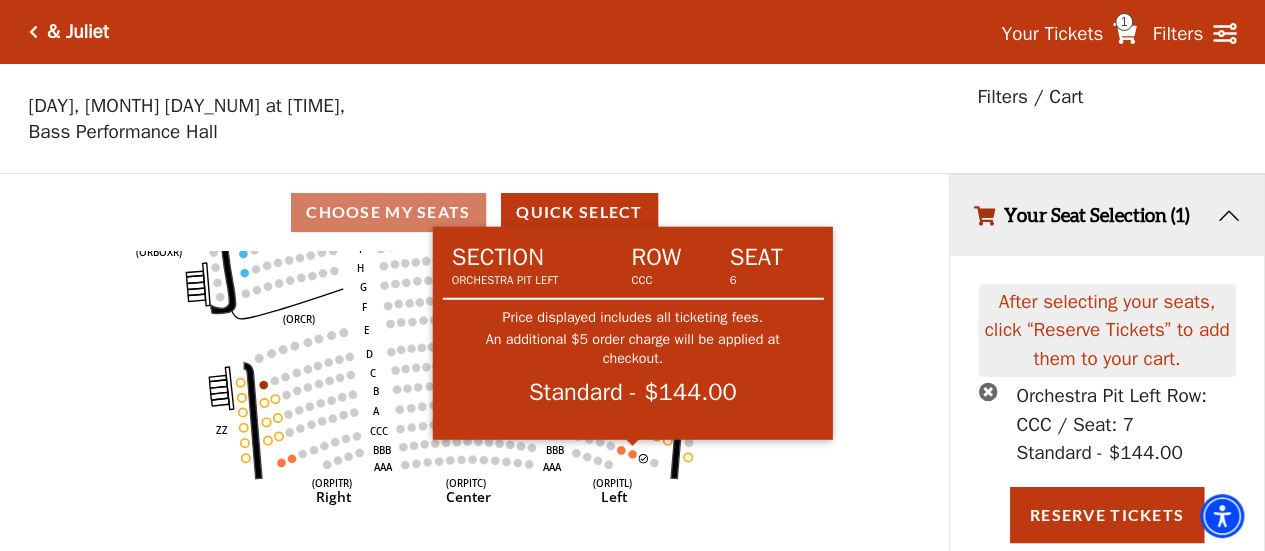 click 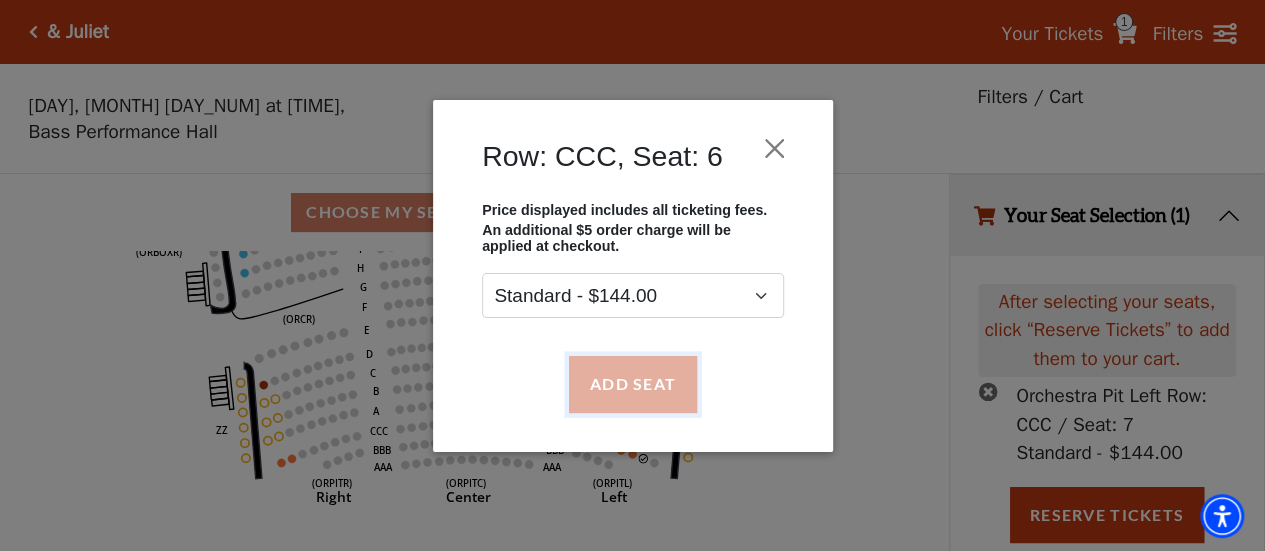 click on "Add Seat" at bounding box center [632, 384] 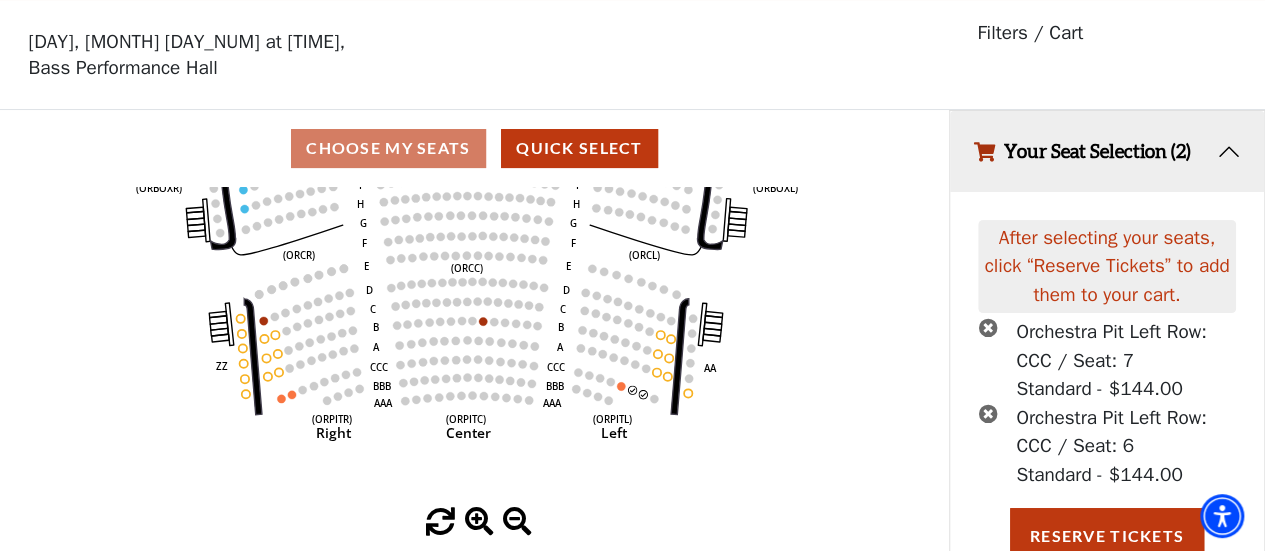 scroll, scrollTop: 74, scrollLeft: 0, axis: vertical 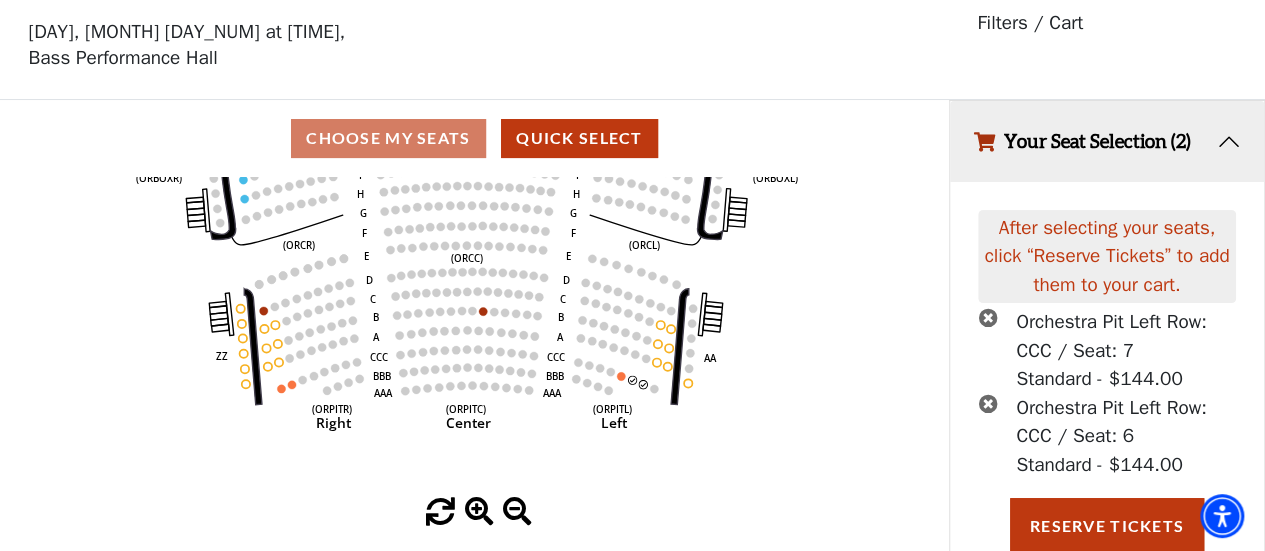 click on "Left   (ORPITL)   Right   (ORPITR)   Center   (ORPITC)   ZZ   AA   YY   BB   ZA   ZA   (ORCL)   (ORCR)   (ORCC)   (ORBOXL)   (ORBOXR)   (PARL)   (PAPR)   (PARC)   Z   Y   X   W   Z   Y   X   W   V   U   T   S   R   Q   P   O   N   M   L   K   J   I   H   G   F   E   D   C   B   A   CCC   BBB   AAA   V   U   T   S   R   Q   P   O   N   M   L   K   J   I   H   G   F   E   D   C   B   A   CCC   BBB   AAA" 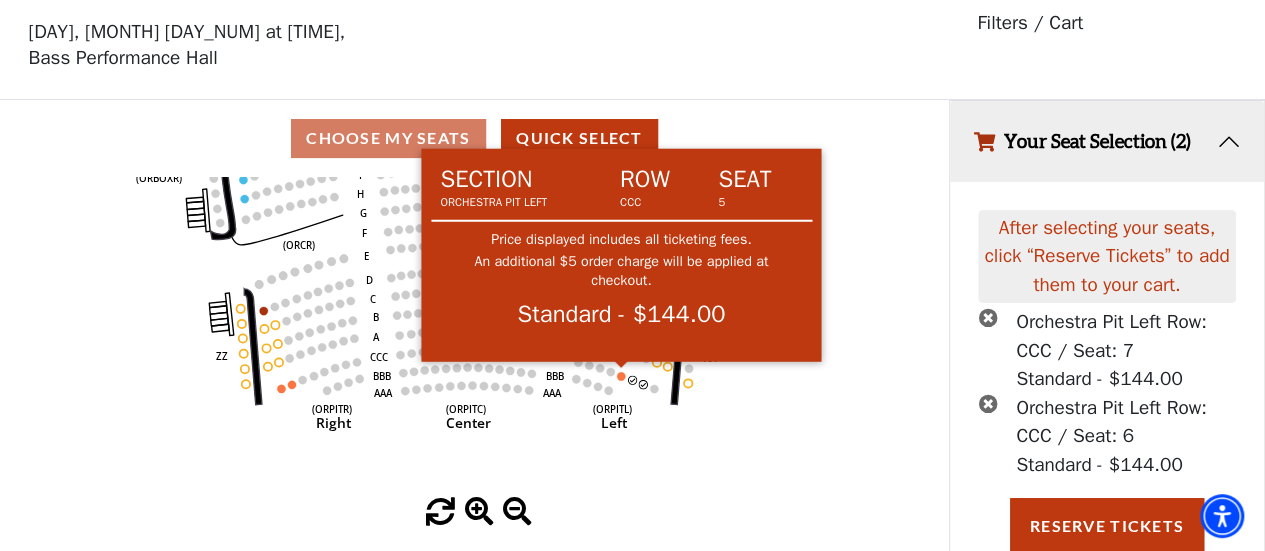 click 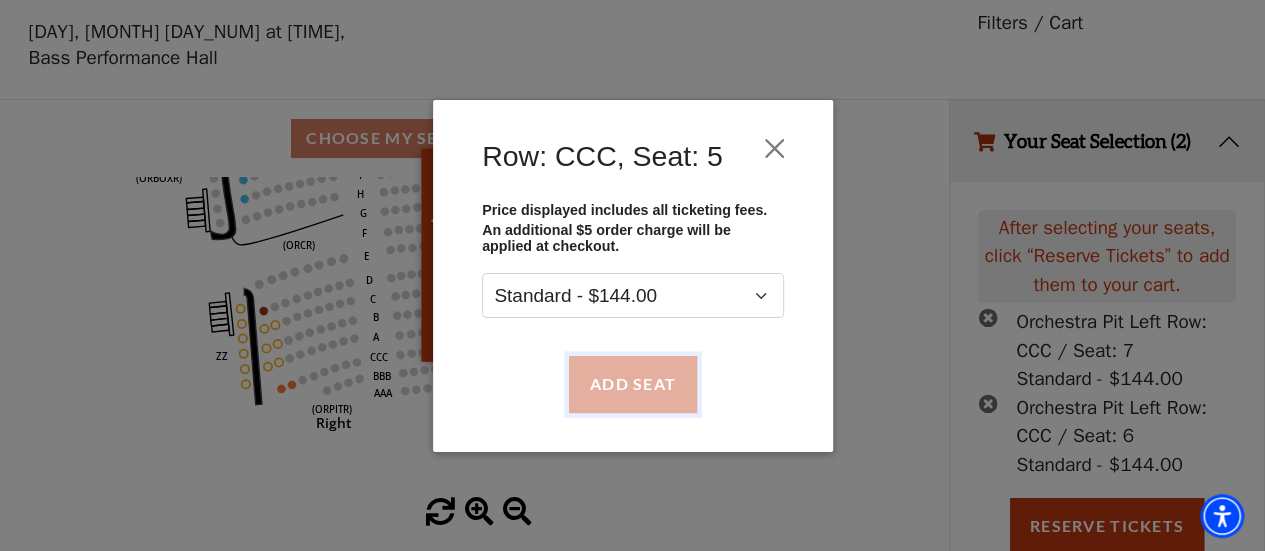 click on "Add Seat" at bounding box center (632, 384) 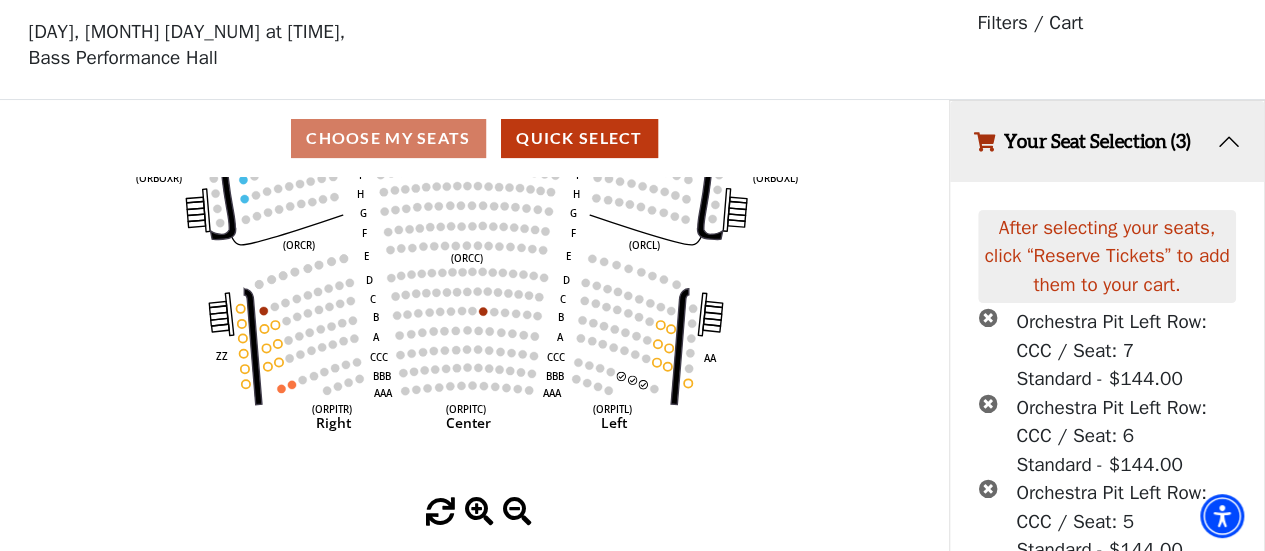 scroll, scrollTop: 159, scrollLeft: 0, axis: vertical 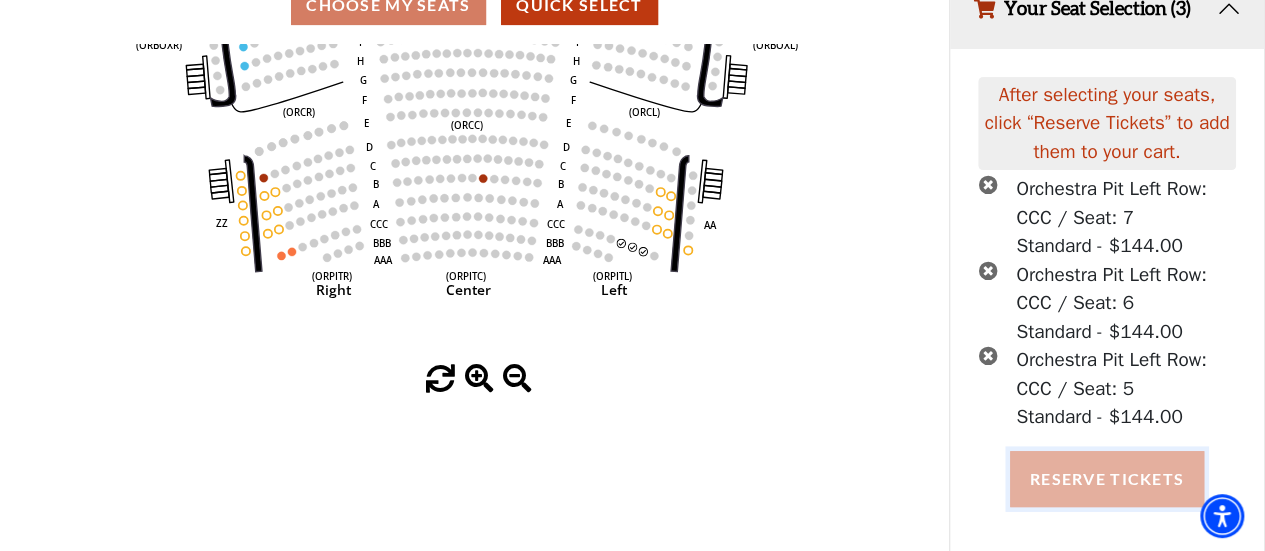 click on "Reserve Tickets" at bounding box center [1107, 479] 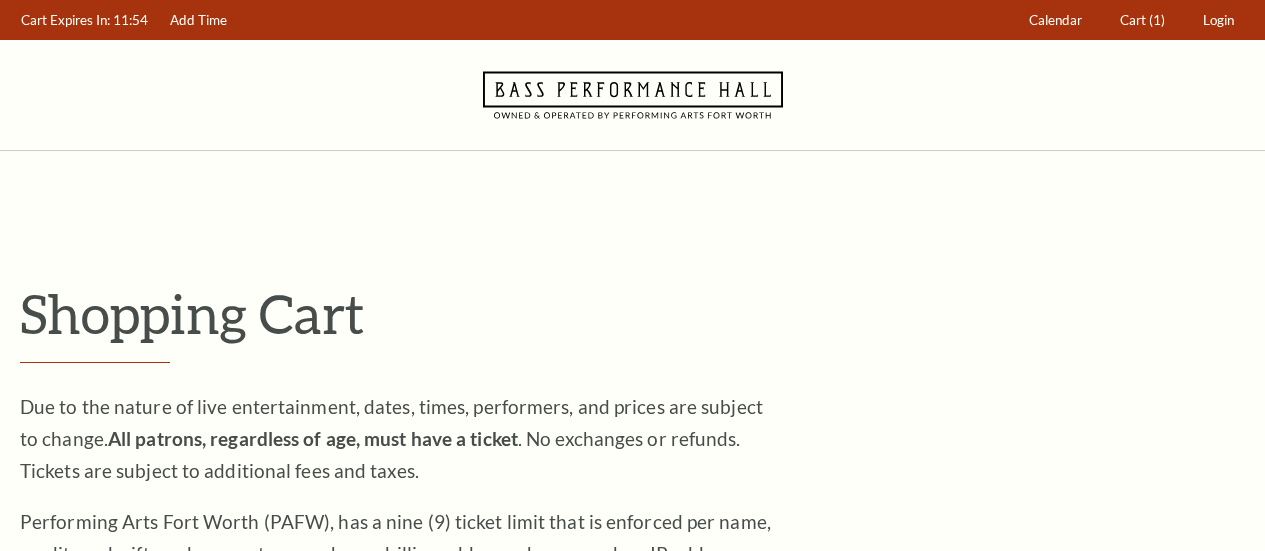 scroll, scrollTop: 0, scrollLeft: 0, axis: both 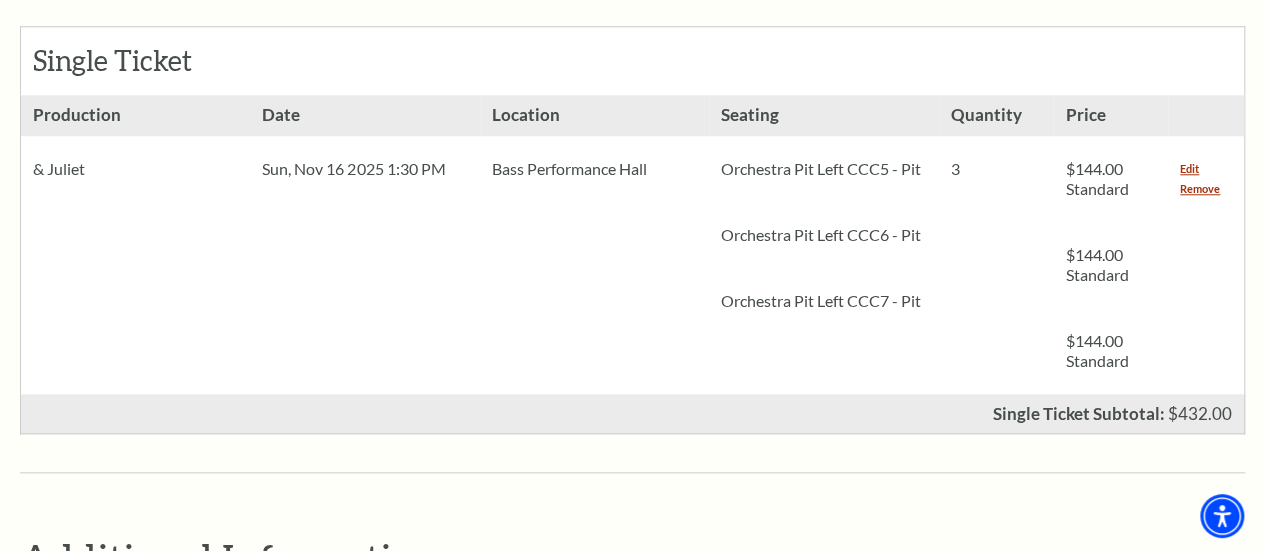 drag, startPoint x: 1273, startPoint y: 96, endPoint x: 1262, endPoint y: 253, distance: 157.38487 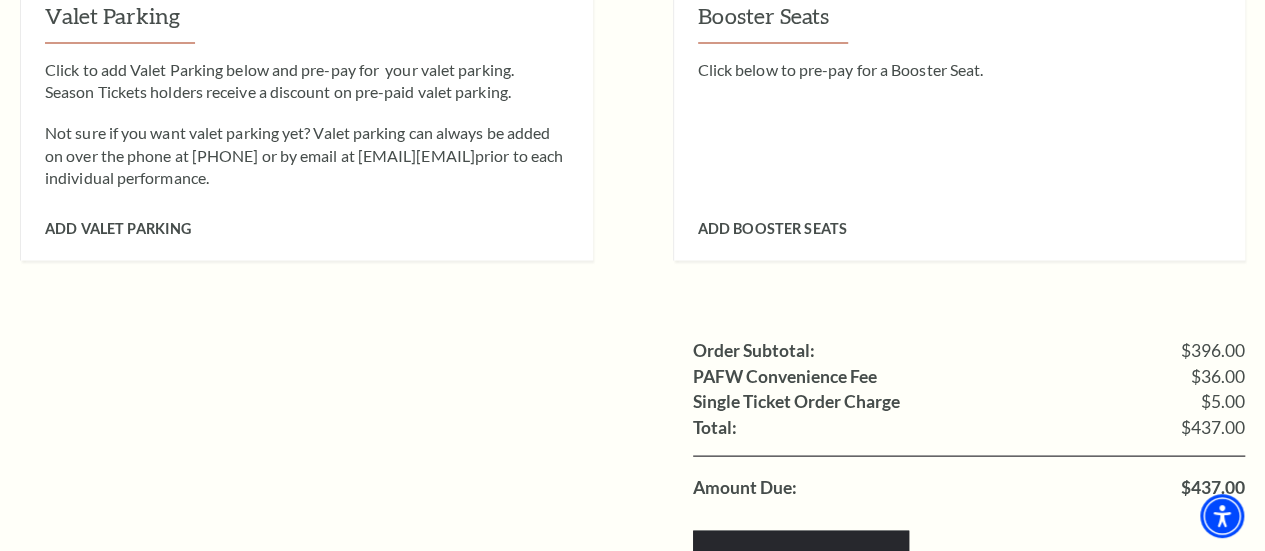 scroll, scrollTop: 1862, scrollLeft: 0, axis: vertical 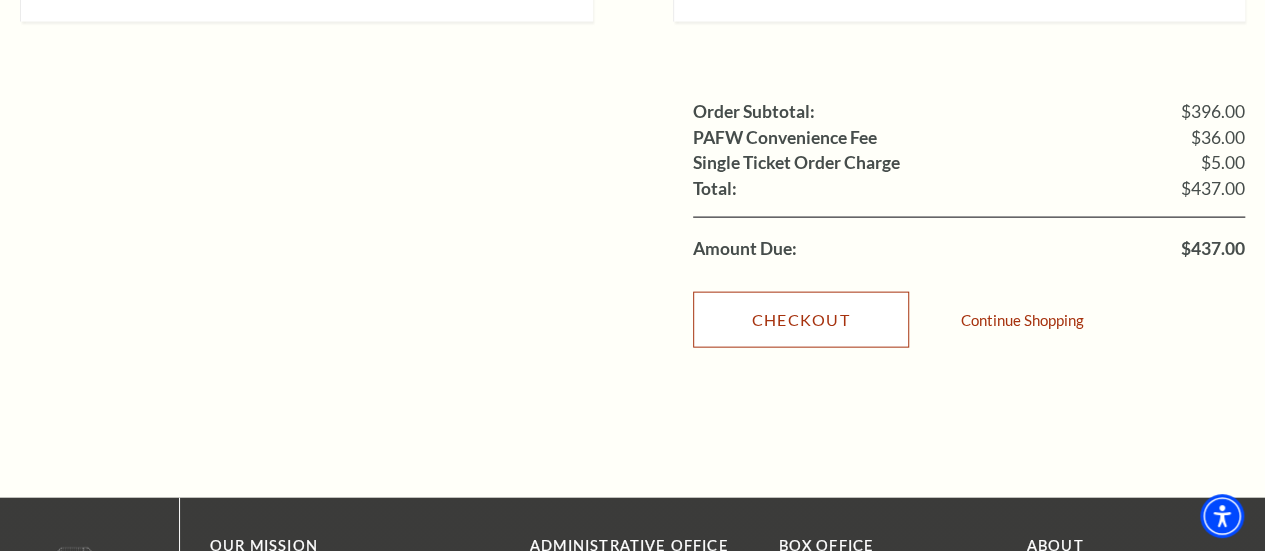 click on "Checkout" at bounding box center [801, 320] 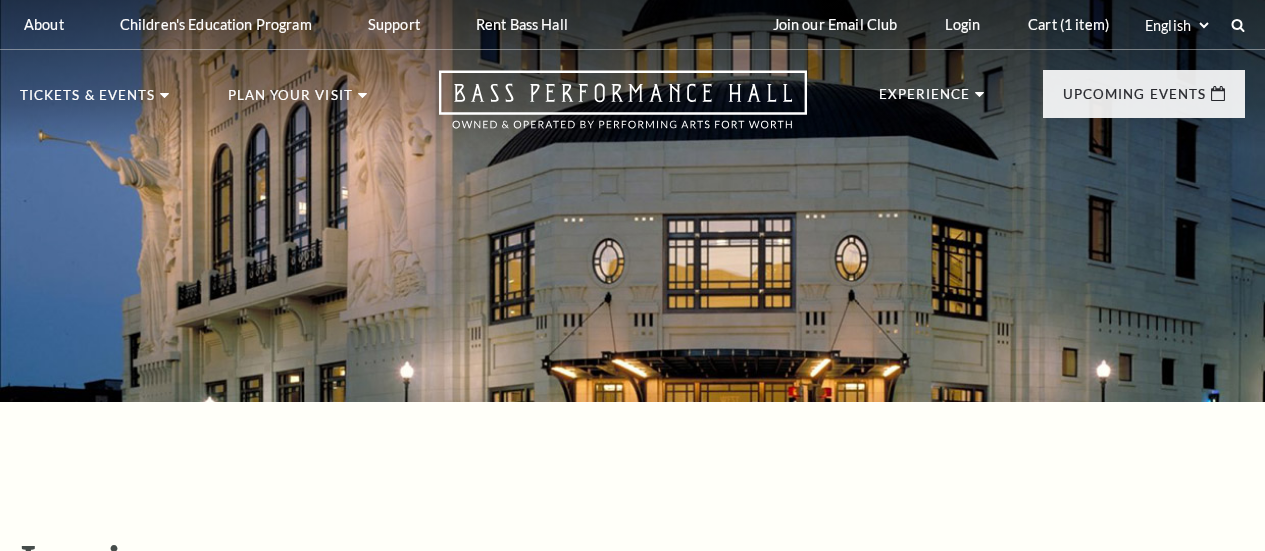 scroll, scrollTop: 506, scrollLeft: 0, axis: vertical 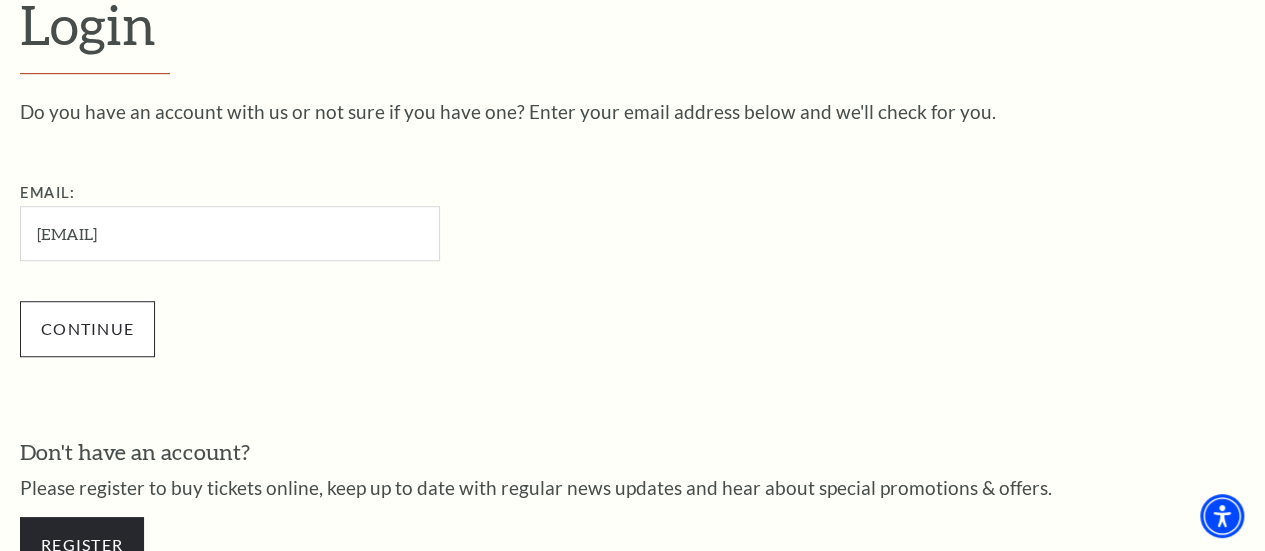 type on "cileeha@gmail.com" 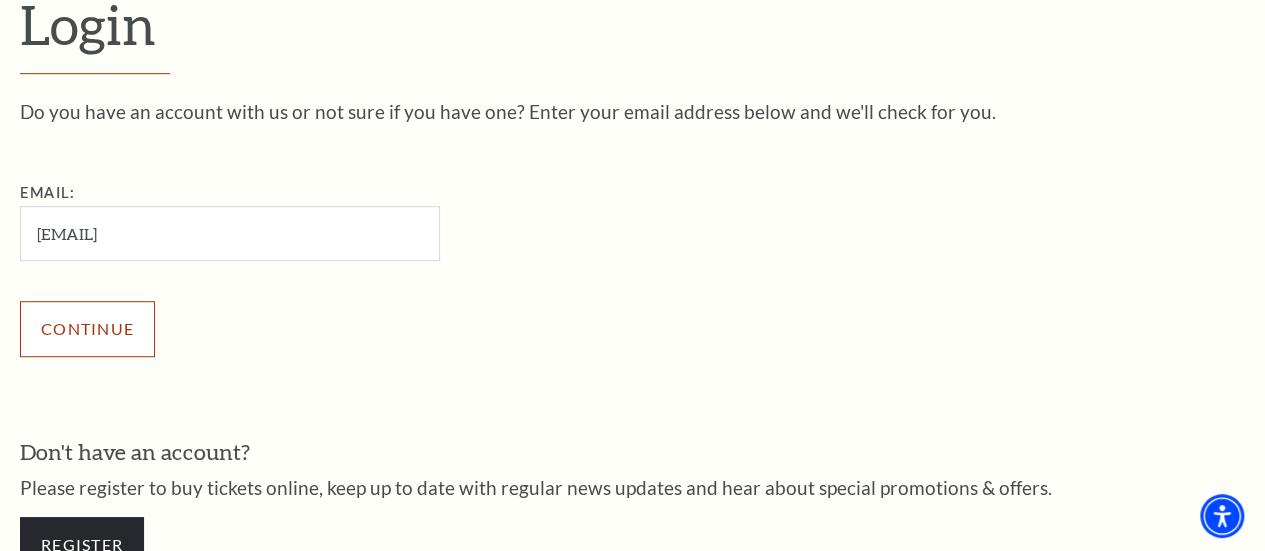 click on "Continue" at bounding box center [87, 329] 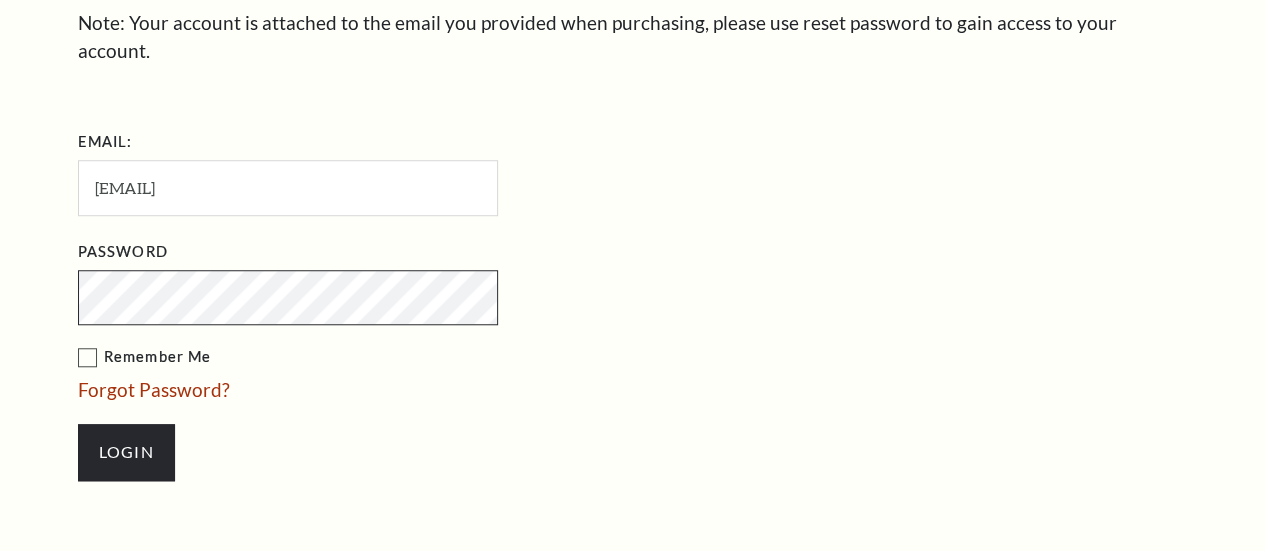 scroll, scrollTop: 700, scrollLeft: 0, axis: vertical 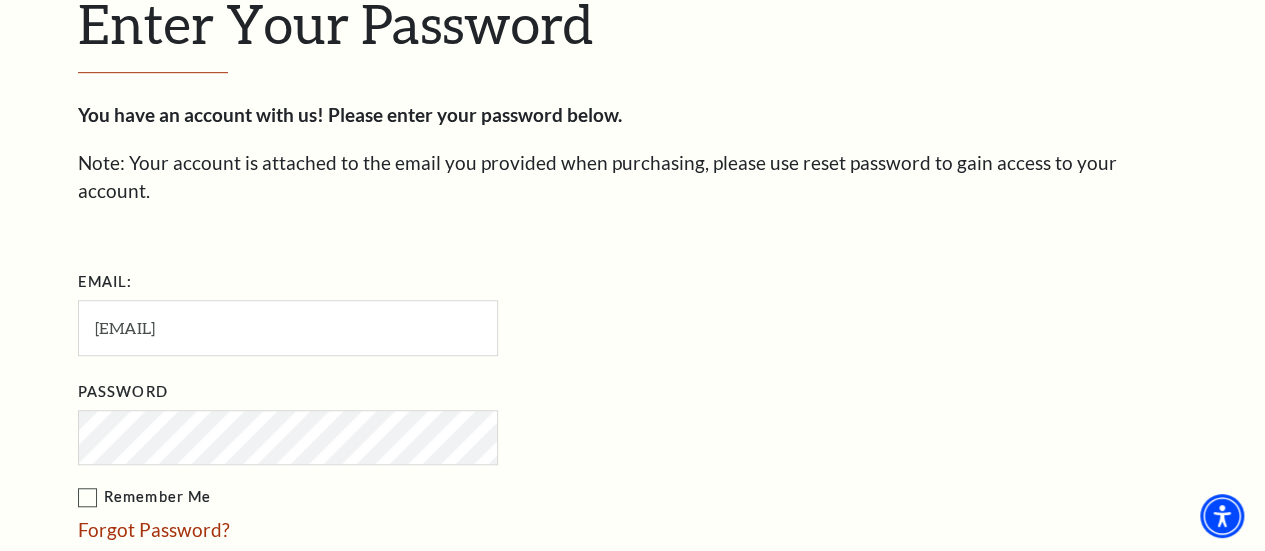 click on "Remember Me" at bounding box center [388, 497] 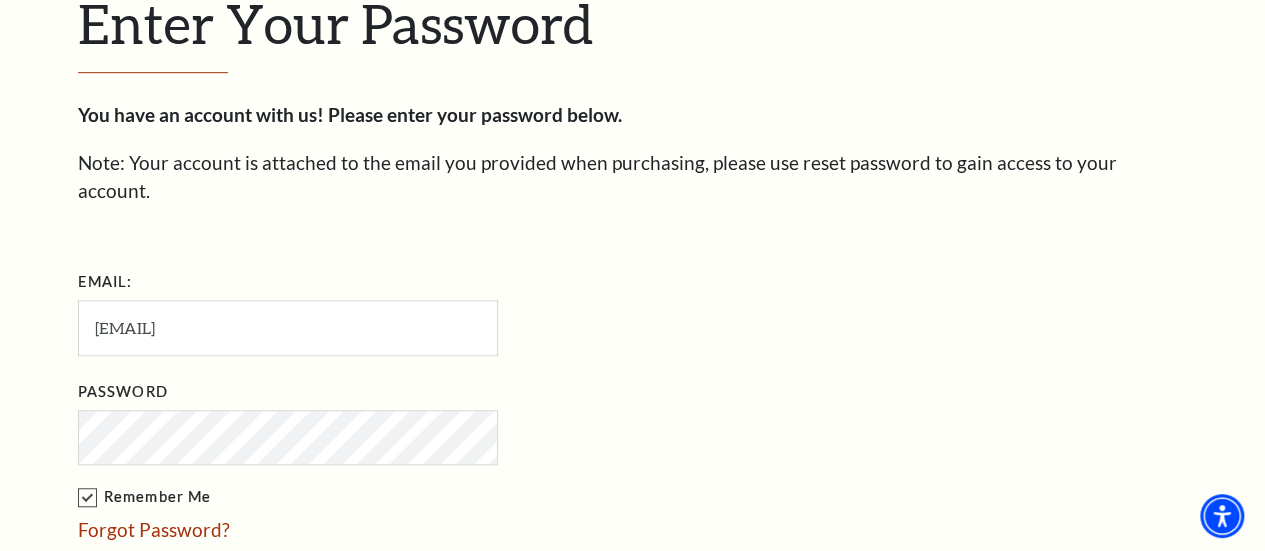 scroll, scrollTop: 1042, scrollLeft: 0, axis: vertical 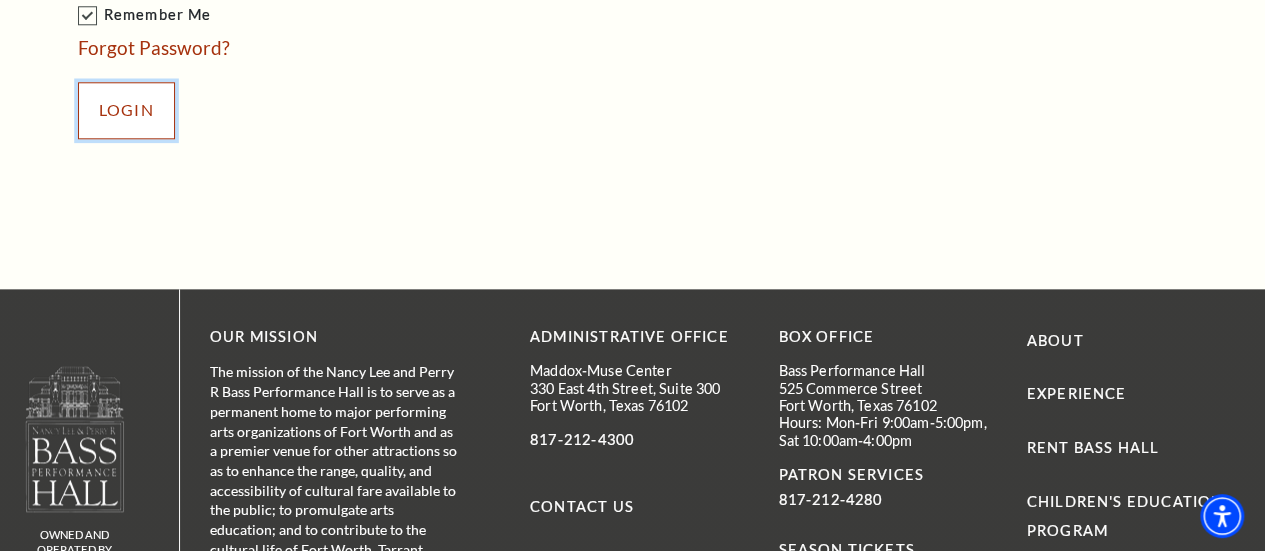 click on "Login" at bounding box center [126, 110] 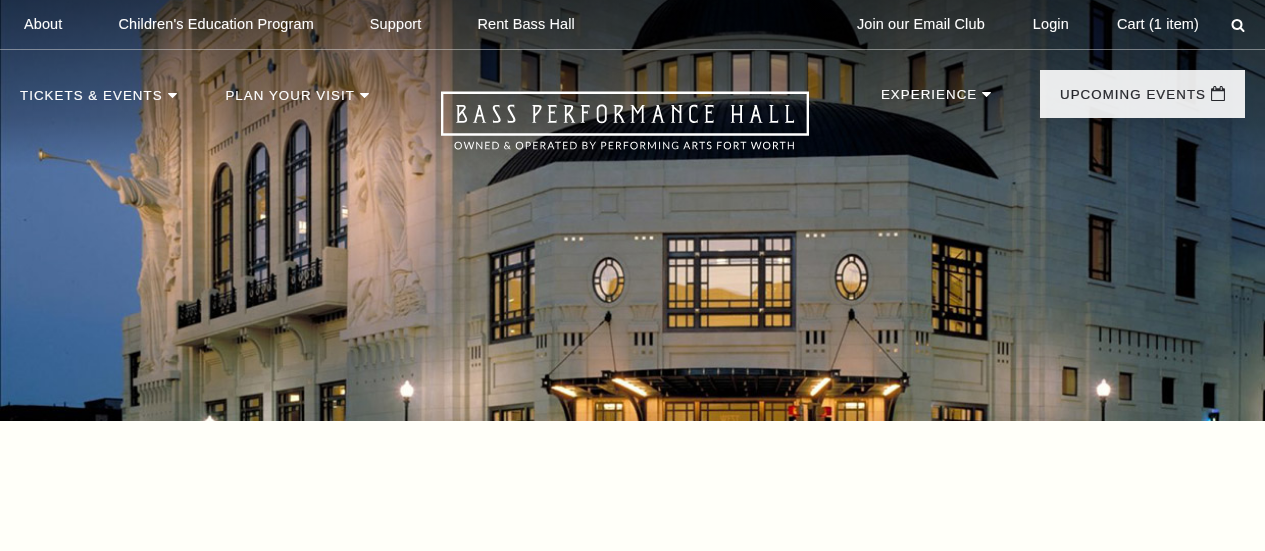 scroll, scrollTop: 756, scrollLeft: 0, axis: vertical 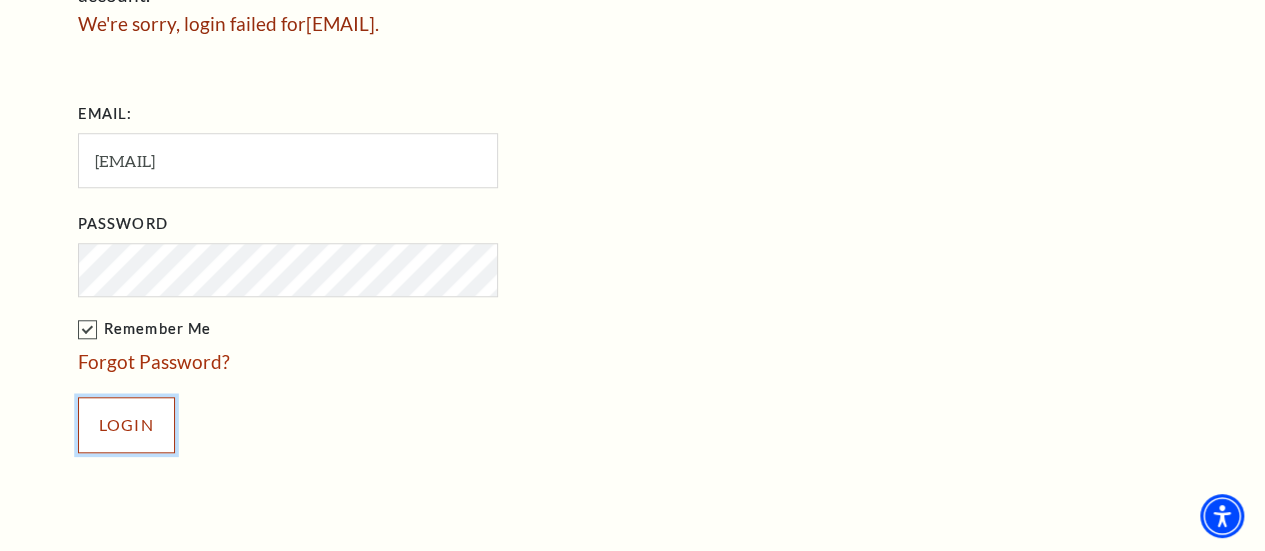 click on "Login" at bounding box center [126, 425] 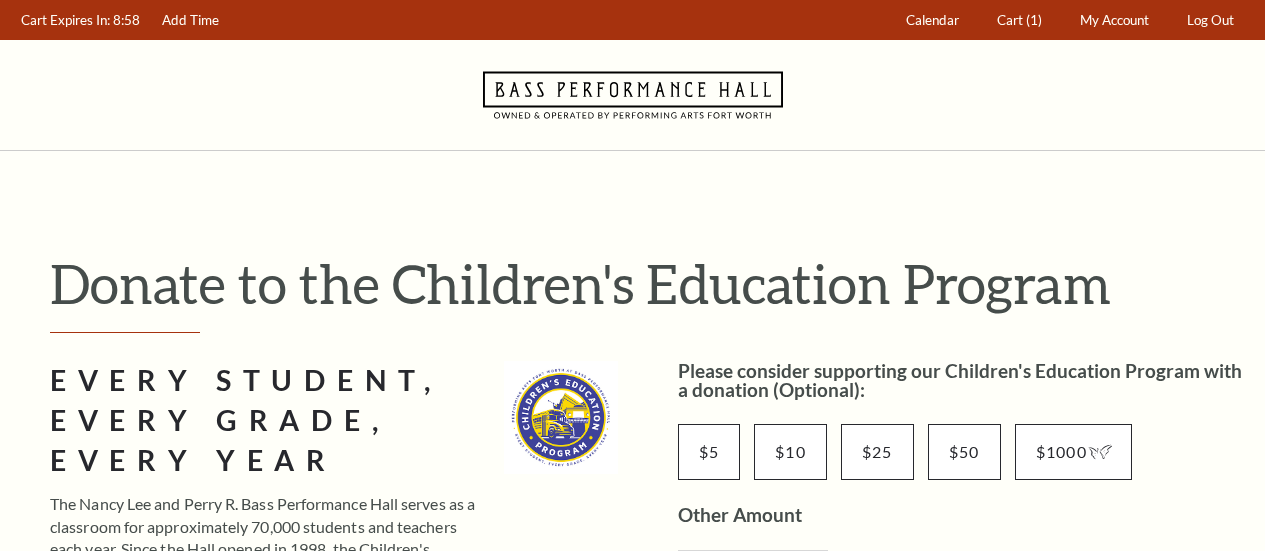 scroll, scrollTop: 0, scrollLeft: 0, axis: both 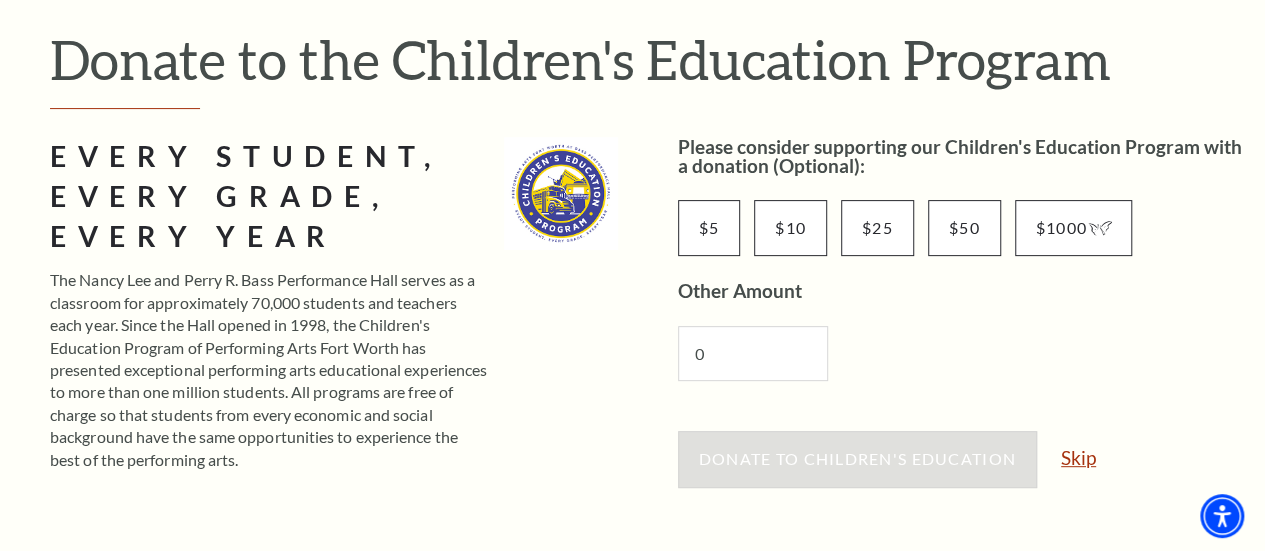 click on "Skip" at bounding box center (1078, 457) 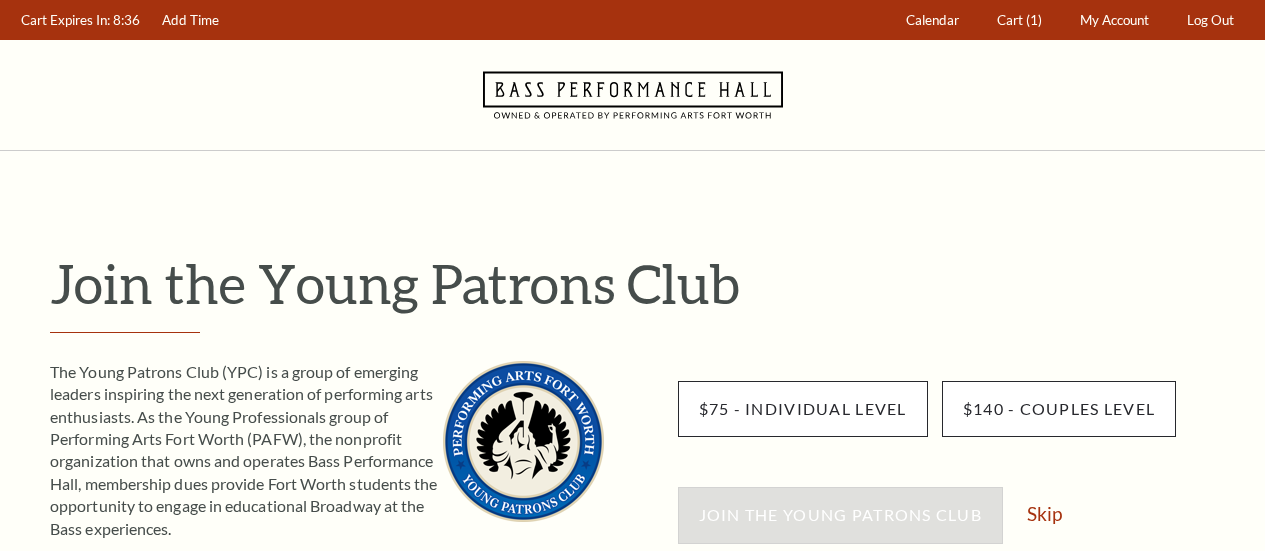 scroll, scrollTop: 0, scrollLeft: 0, axis: both 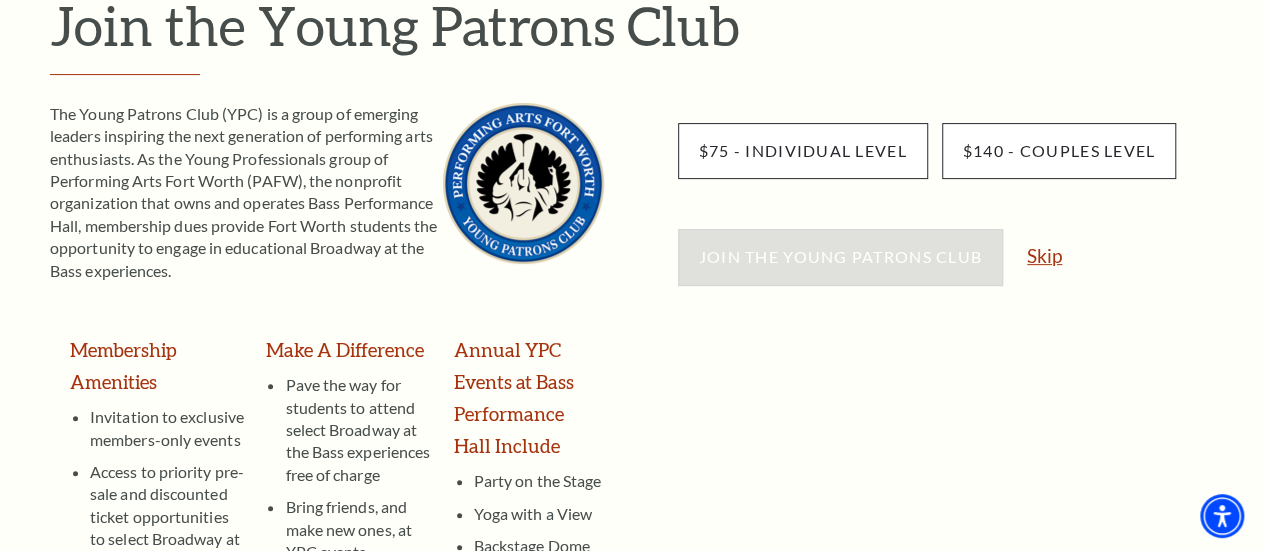 click on "Skip" at bounding box center [1044, 255] 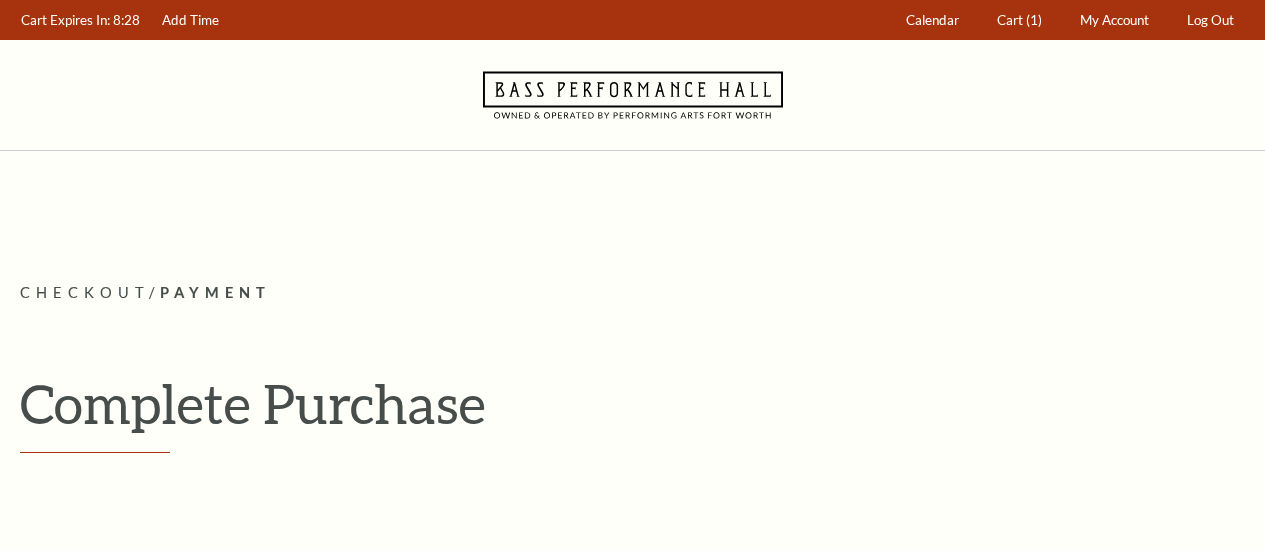 scroll, scrollTop: 0, scrollLeft: 0, axis: both 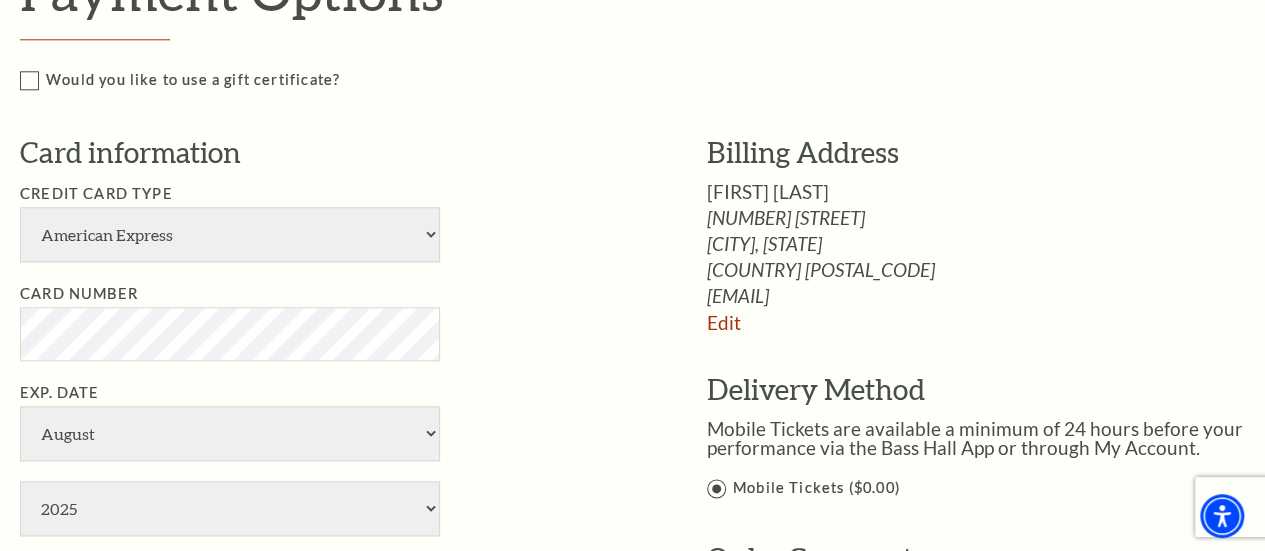 click on "Credit Card Type
American Express
Visa
Master Card
Discover" at bounding box center [333, 222] 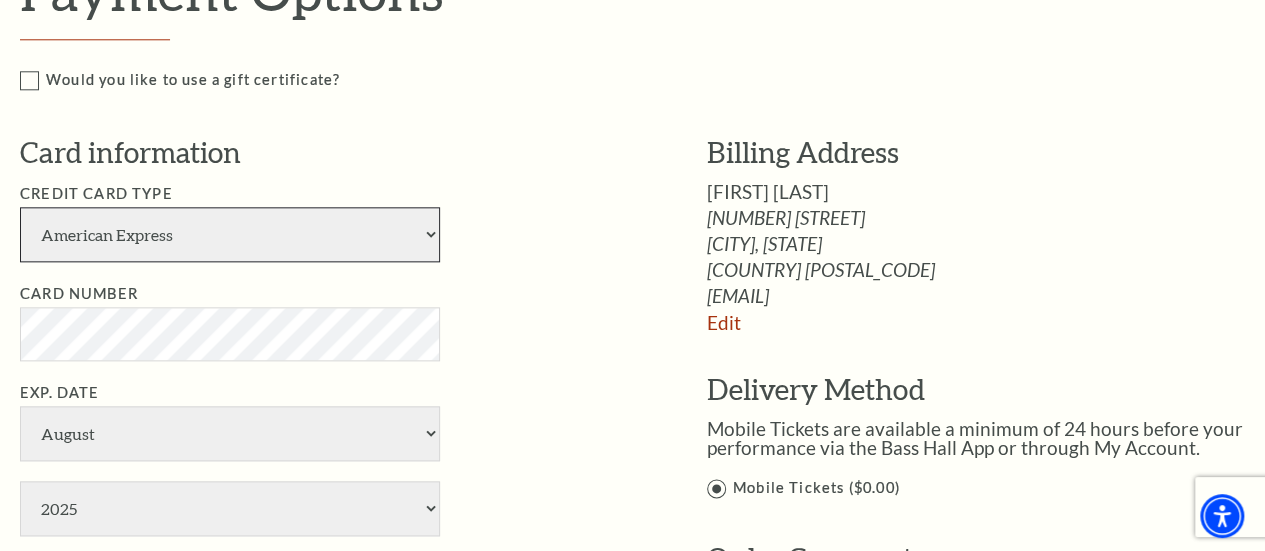 click on "American Express
Visa
Master Card
Discover" at bounding box center (230, 234) 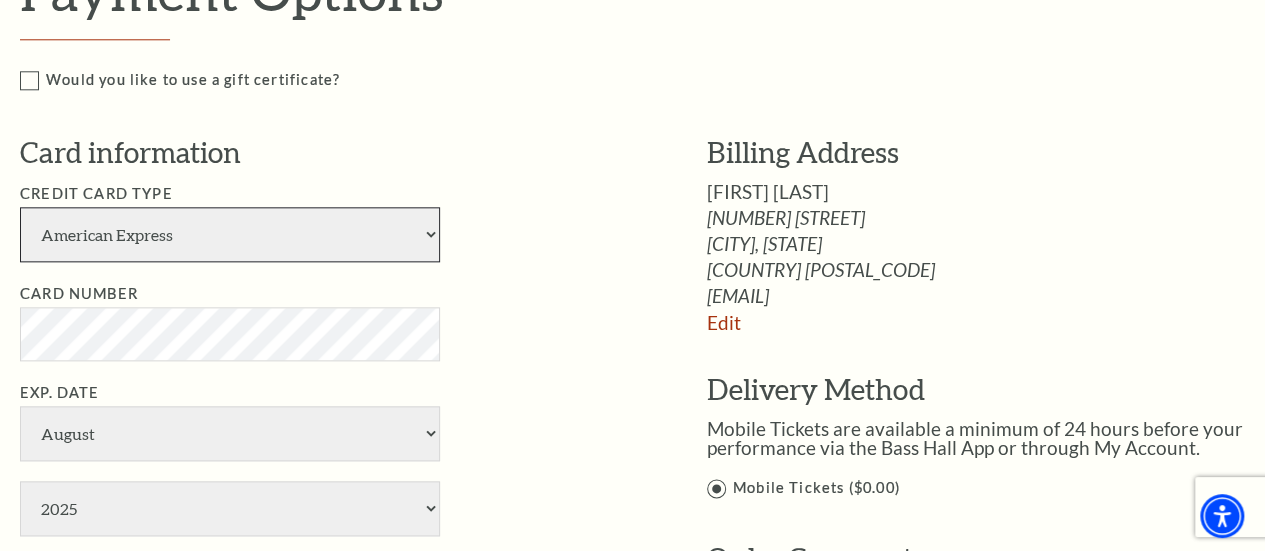 select on "24" 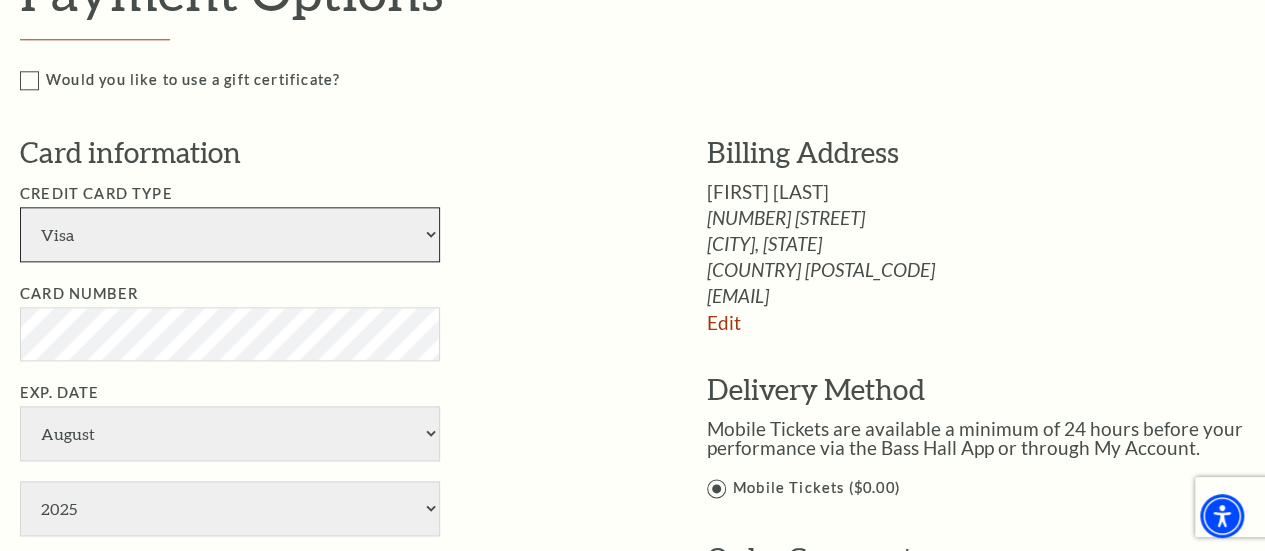 click on "American Express
Visa
Master Card
Discover" at bounding box center [230, 234] 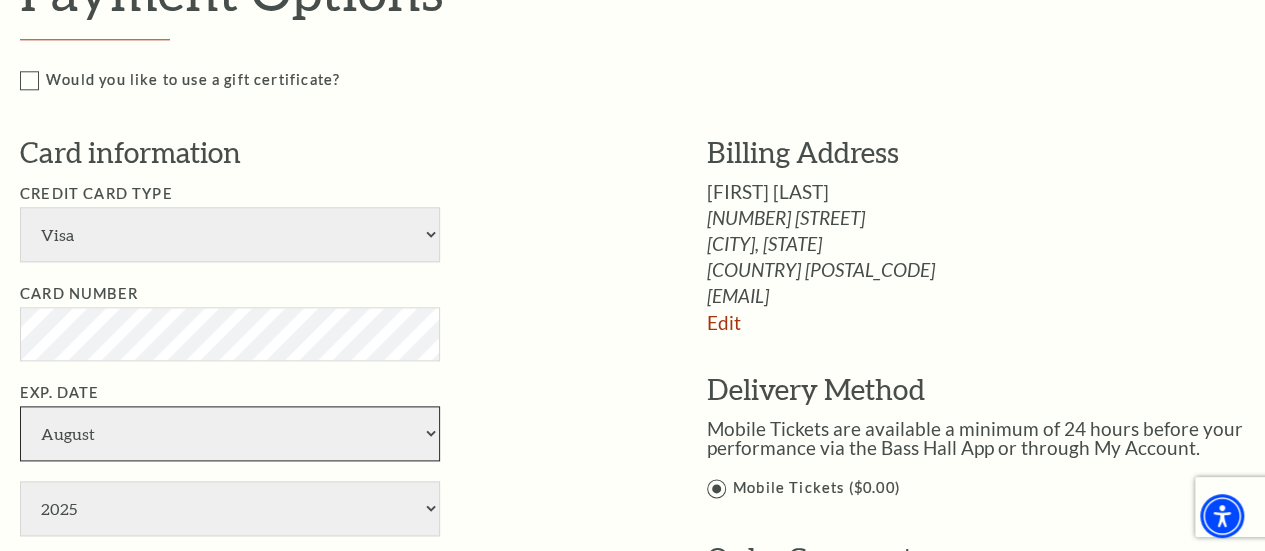click on "January
February
March
April
May
June
July
August
September
October
November
December" at bounding box center (230, 433) 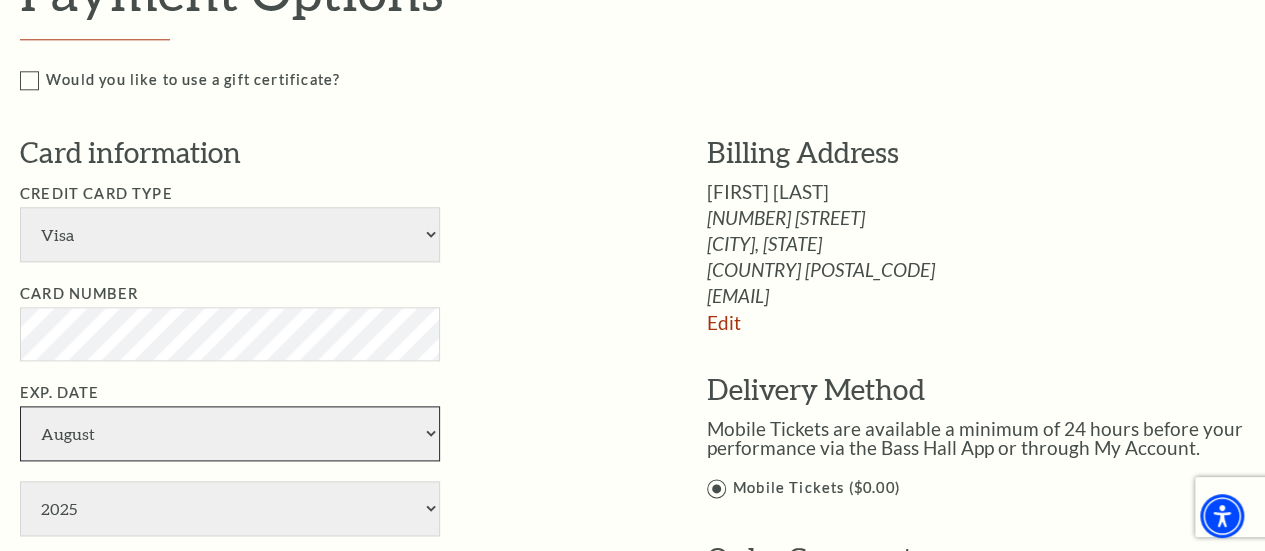 select on "6" 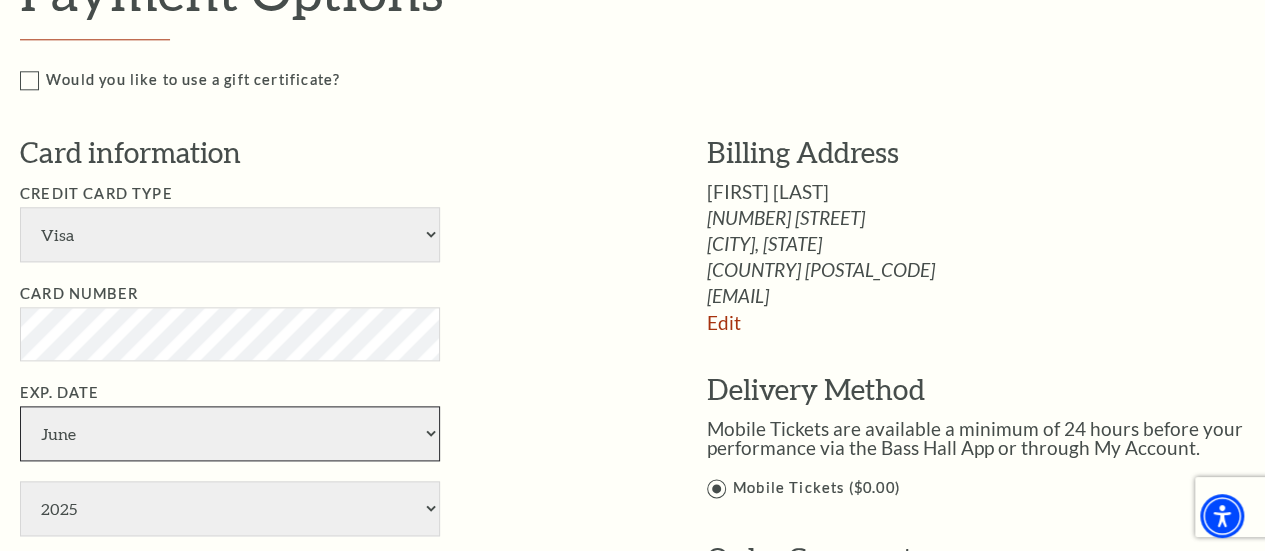 click on "January
February
March
April
May
June
July
August
September
October
November
December" at bounding box center [230, 433] 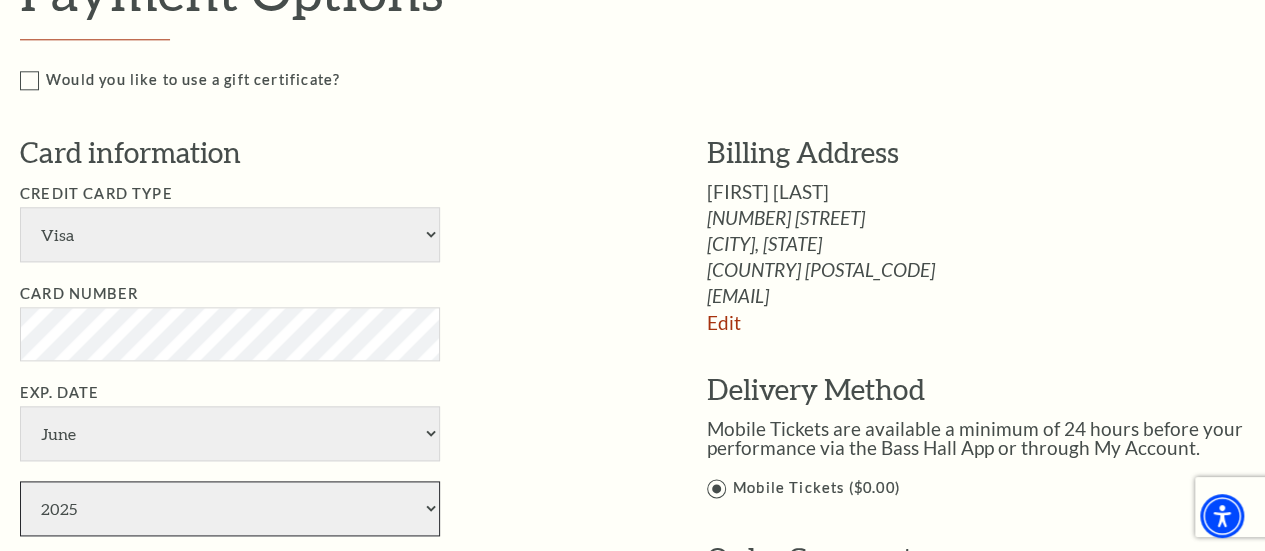 click on "2025
2026
2027
2028
2029
2030
2031
2032
2033
2034" at bounding box center (230, 508) 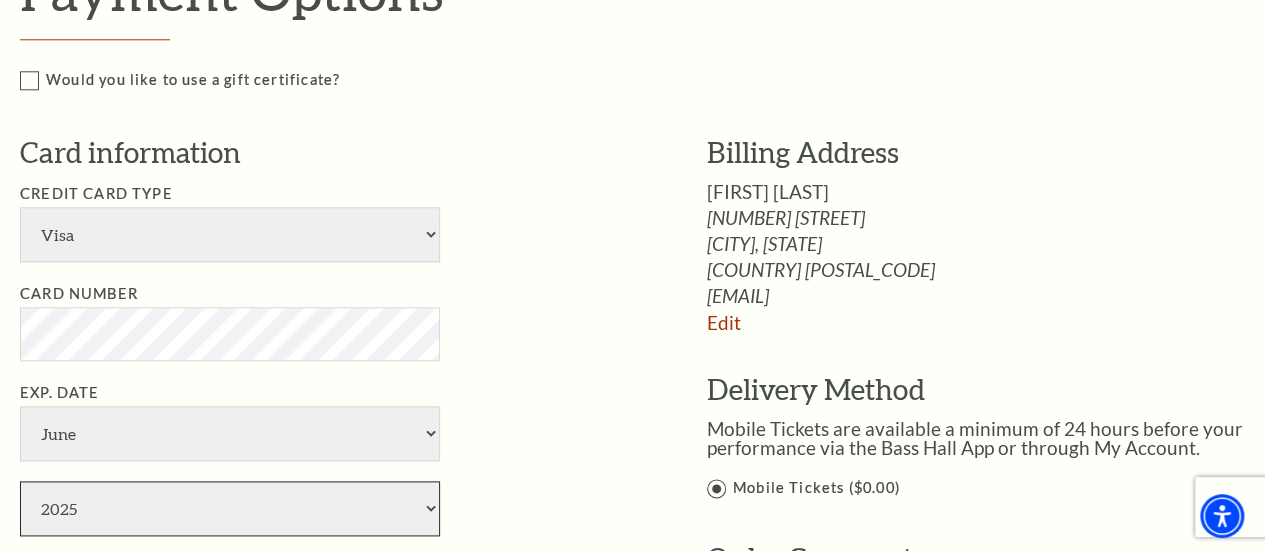 select on "2027" 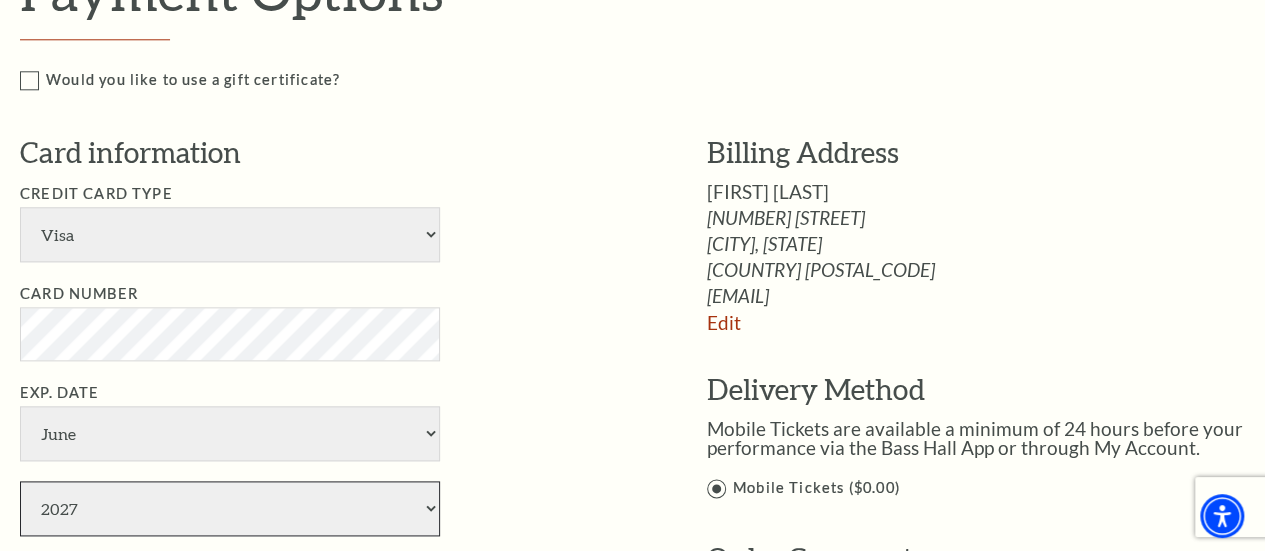 click on "2025
2026
2027
2028
2029
2030
2031
2032
2033
2034" at bounding box center [230, 508] 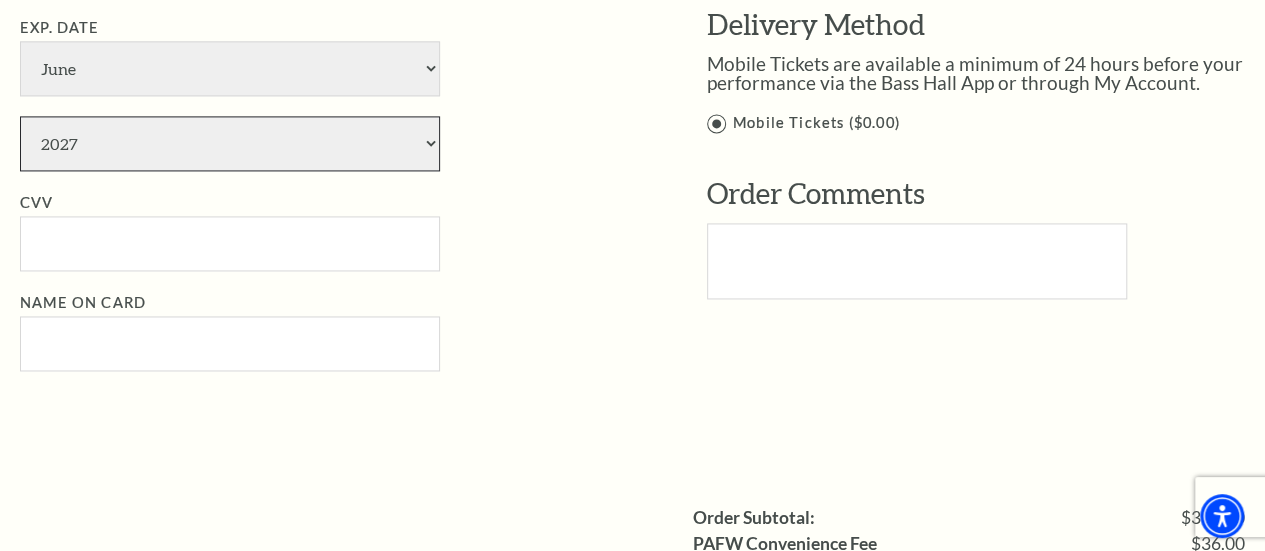scroll, scrollTop: 1442, scrollLeft: 0, axis: vertical 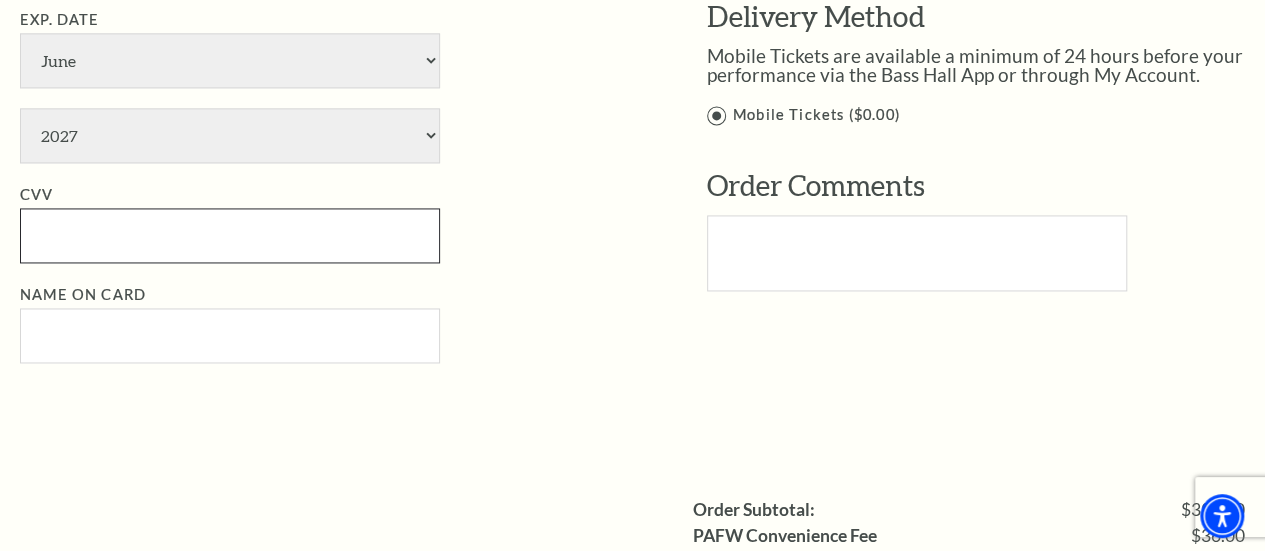 click on "CVV" at bounding box center (230, 235) 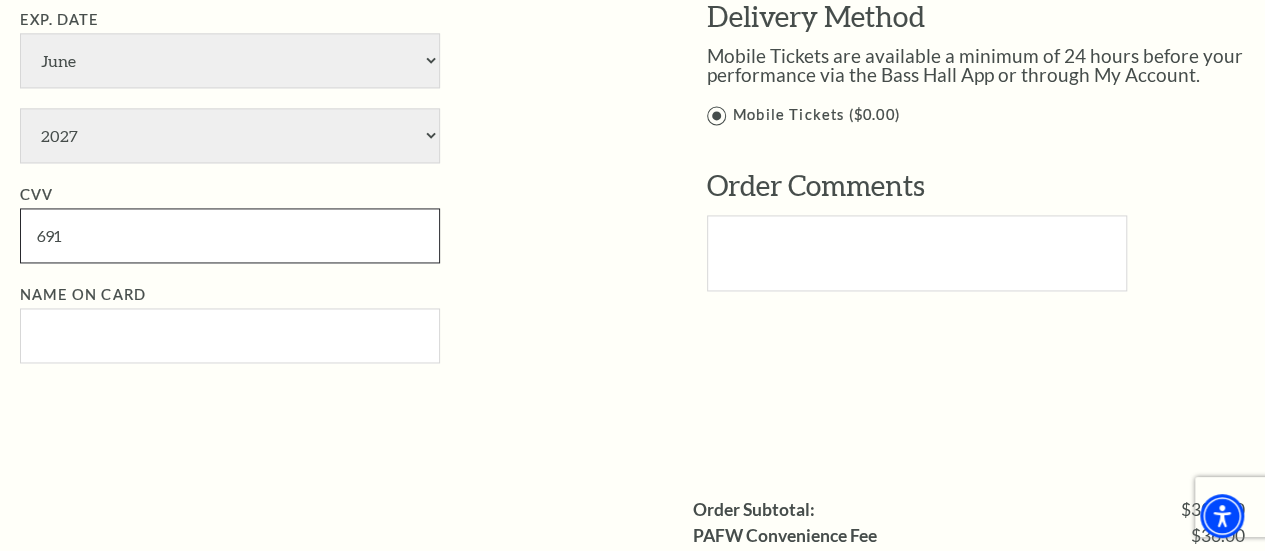 type on "691" 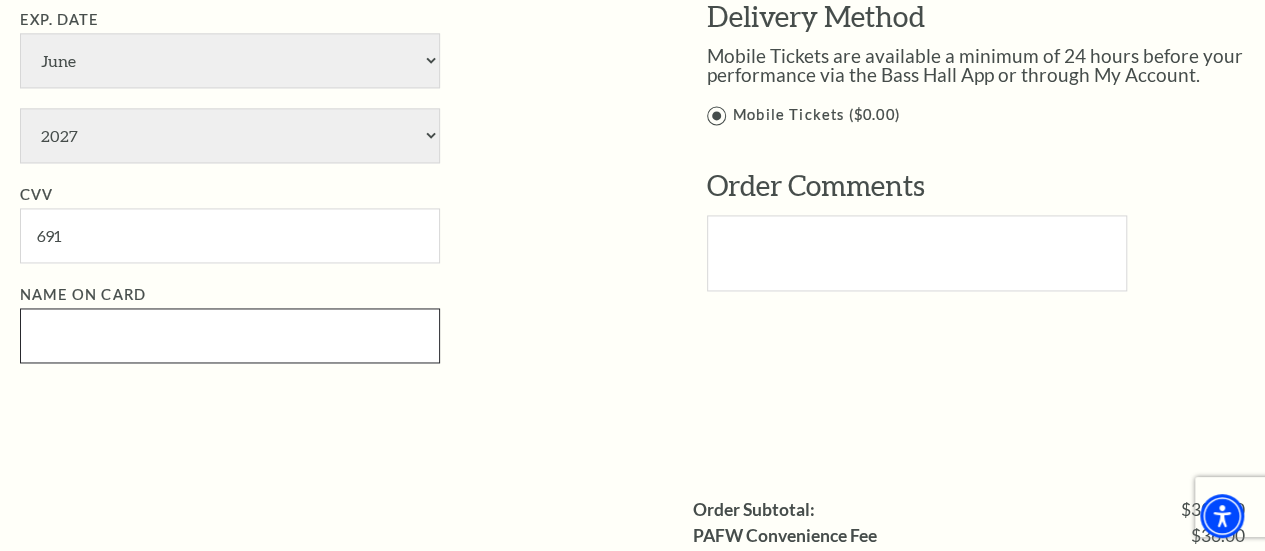 click on "Name on Card" at bounding box center (230, 335) 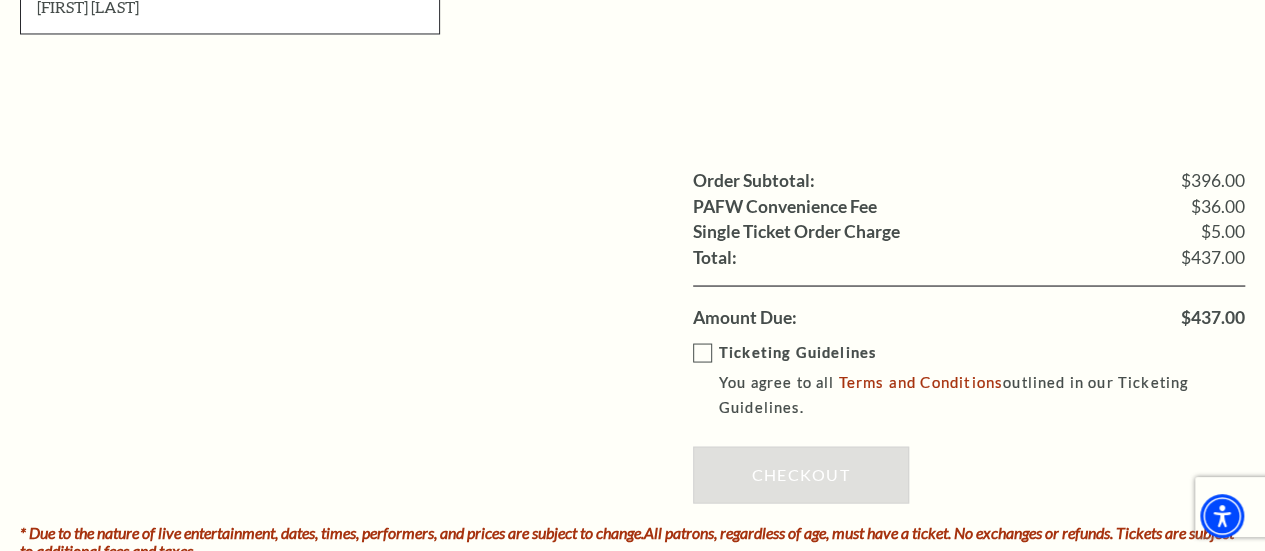 scroll, scrollTop: 1775, scrollLeft: 0, axis: vertical 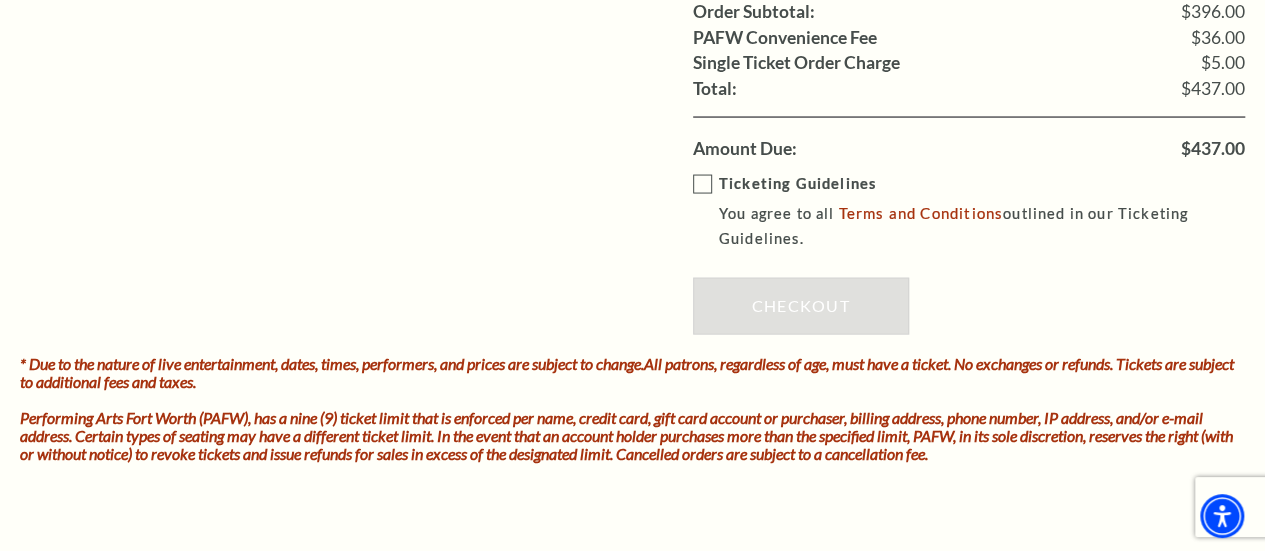 type on "Cynthia Hart" 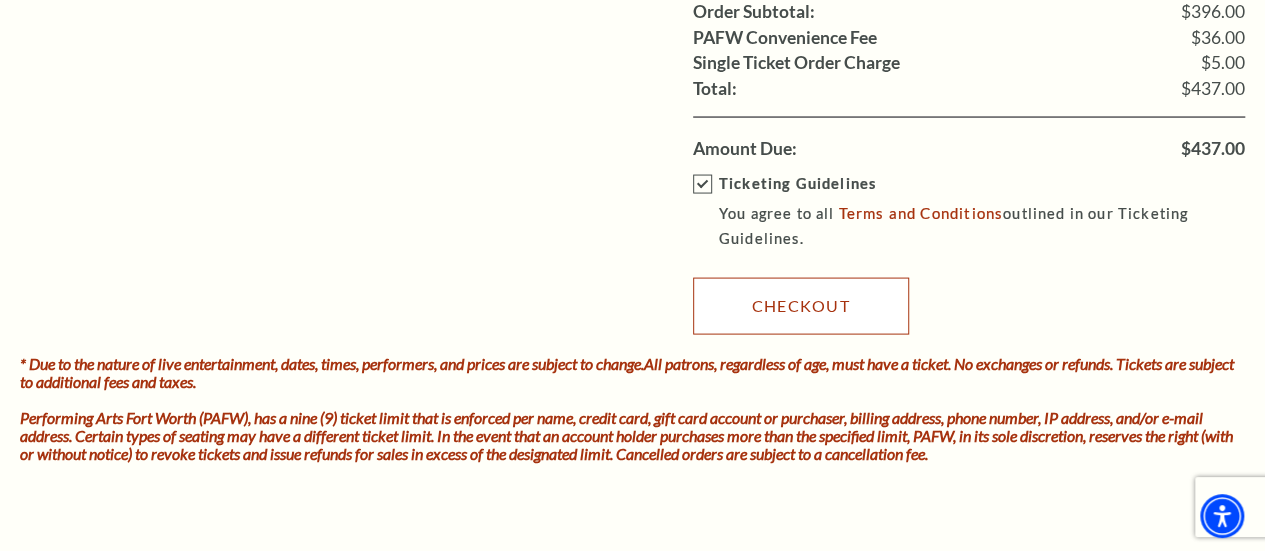 click on "Checkout" at bounding box center [801, 306] 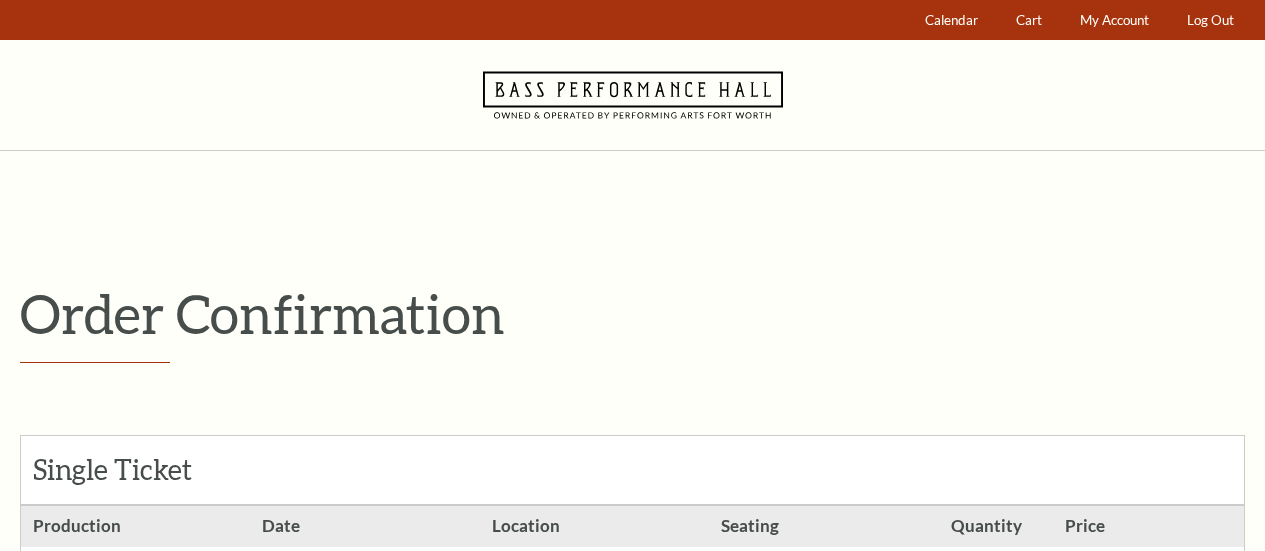 scroll, scrollTop: 0, scrollLeft: 0, axis: both 